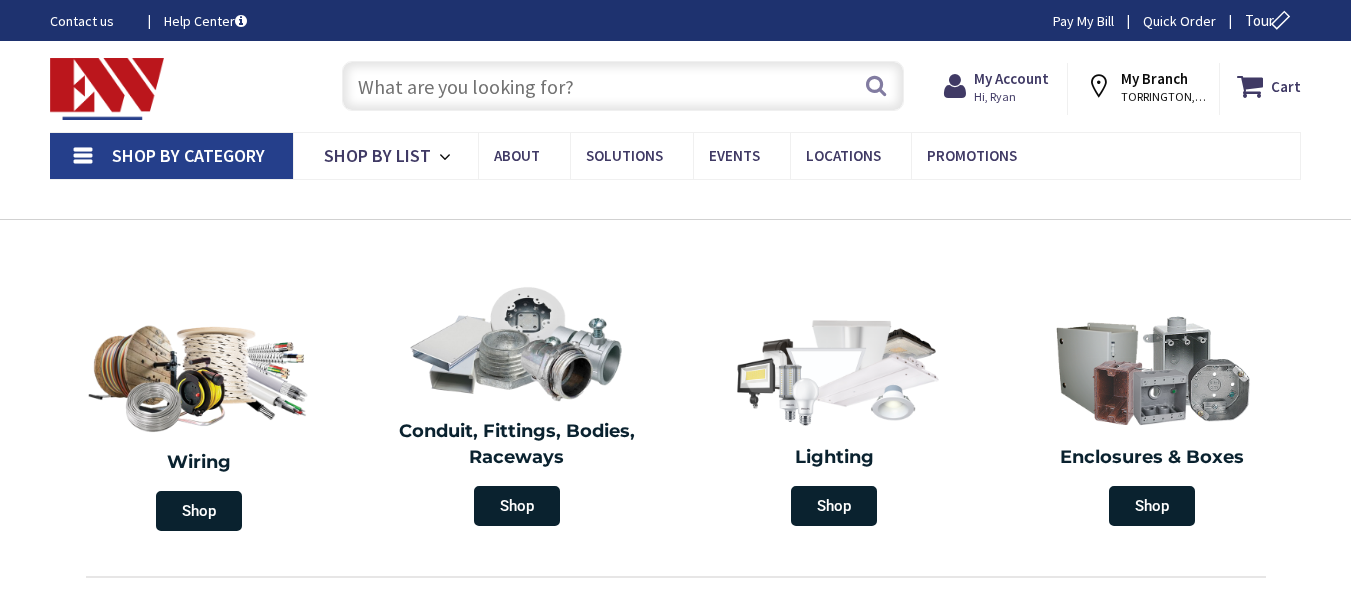 click at bounding box center (623, 86) 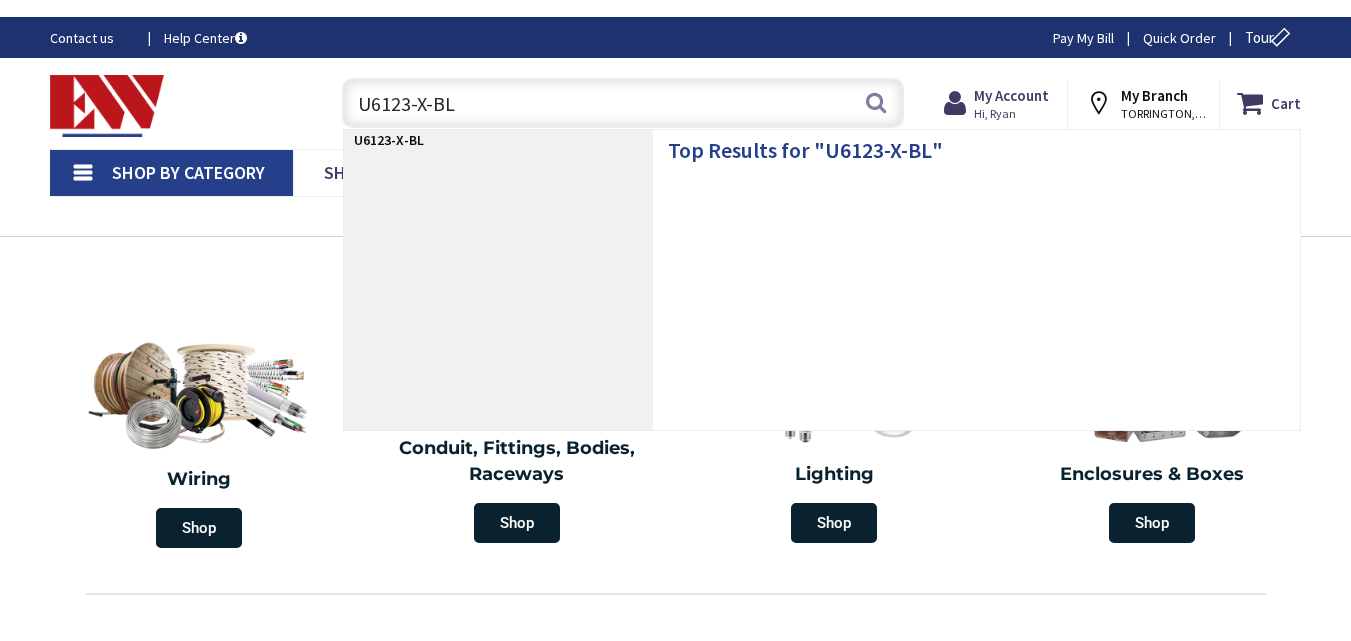 scroll, scrollTop: 0, scrollLeft: 0, axis: both 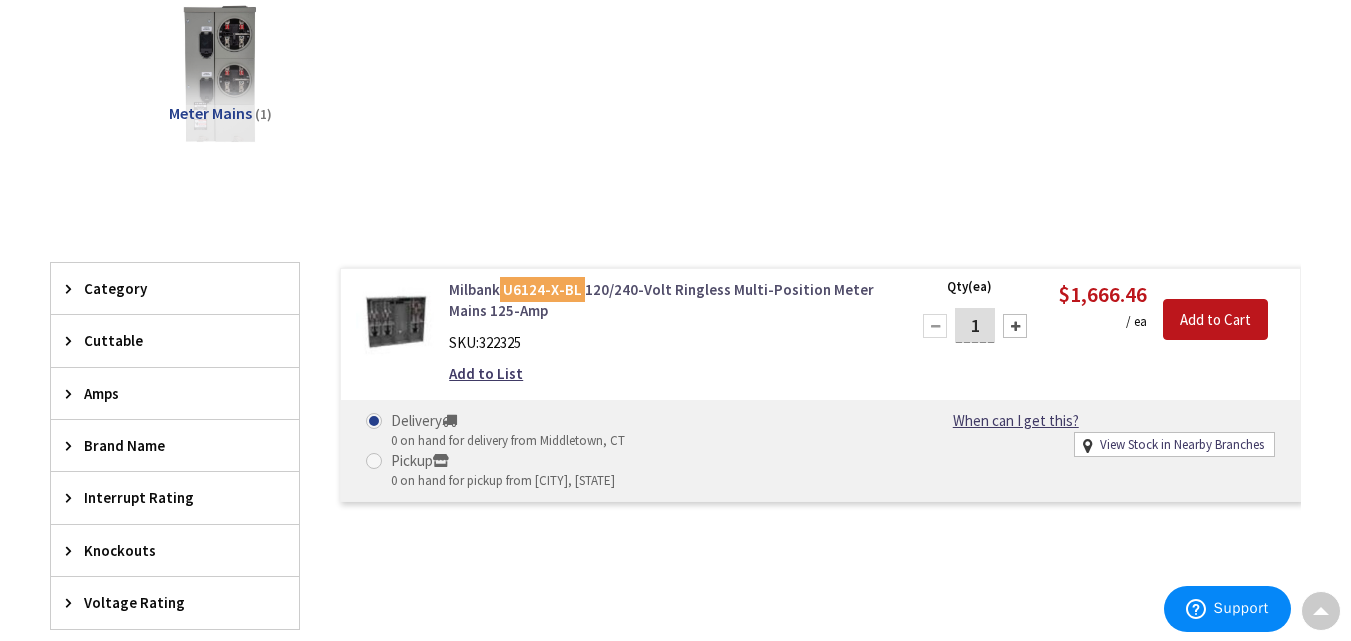 click on "U6124-X-BL" at bounding box center [542, 289] 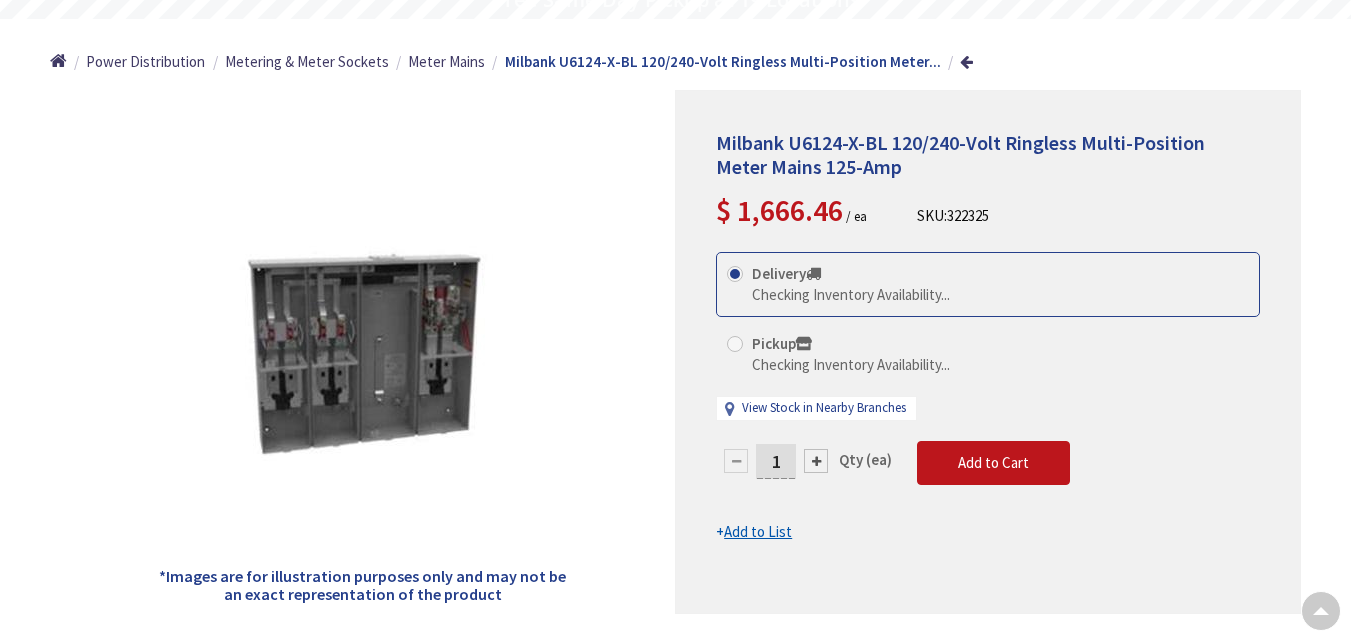 scroll, scrollTop: 200, scrollLeft: 0, axis: vertical 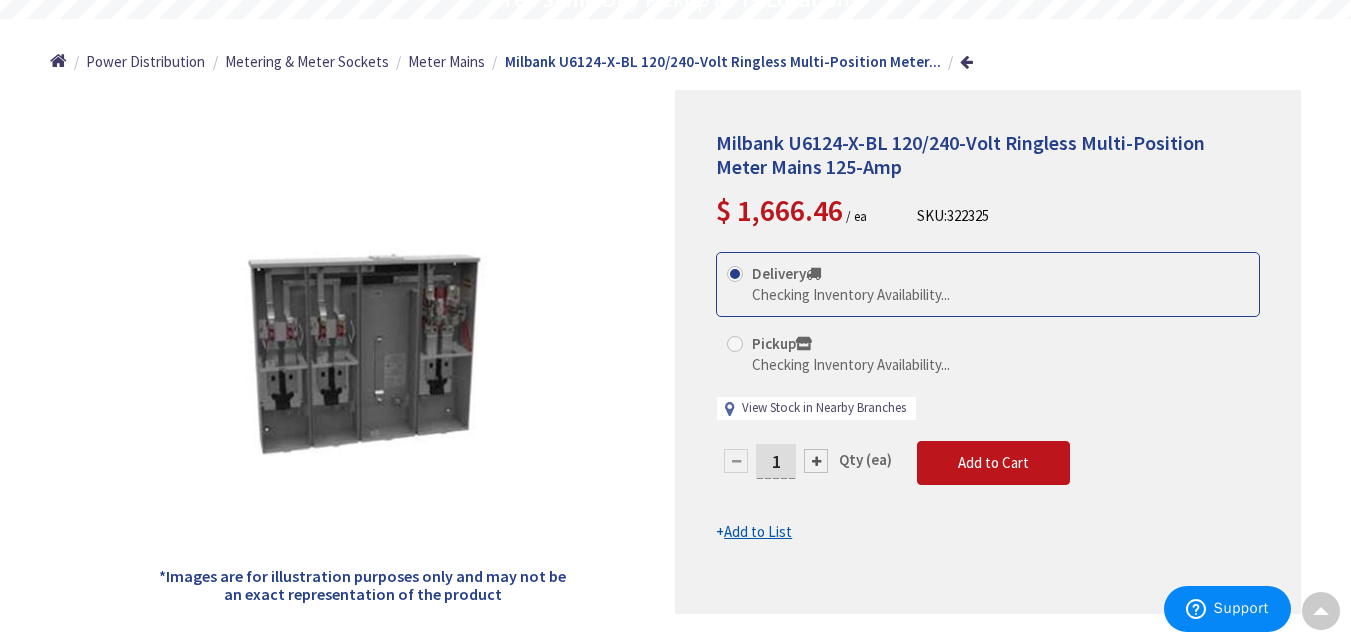 click on "View Stock in Nearby Branches" at bounding box center [824, 408] 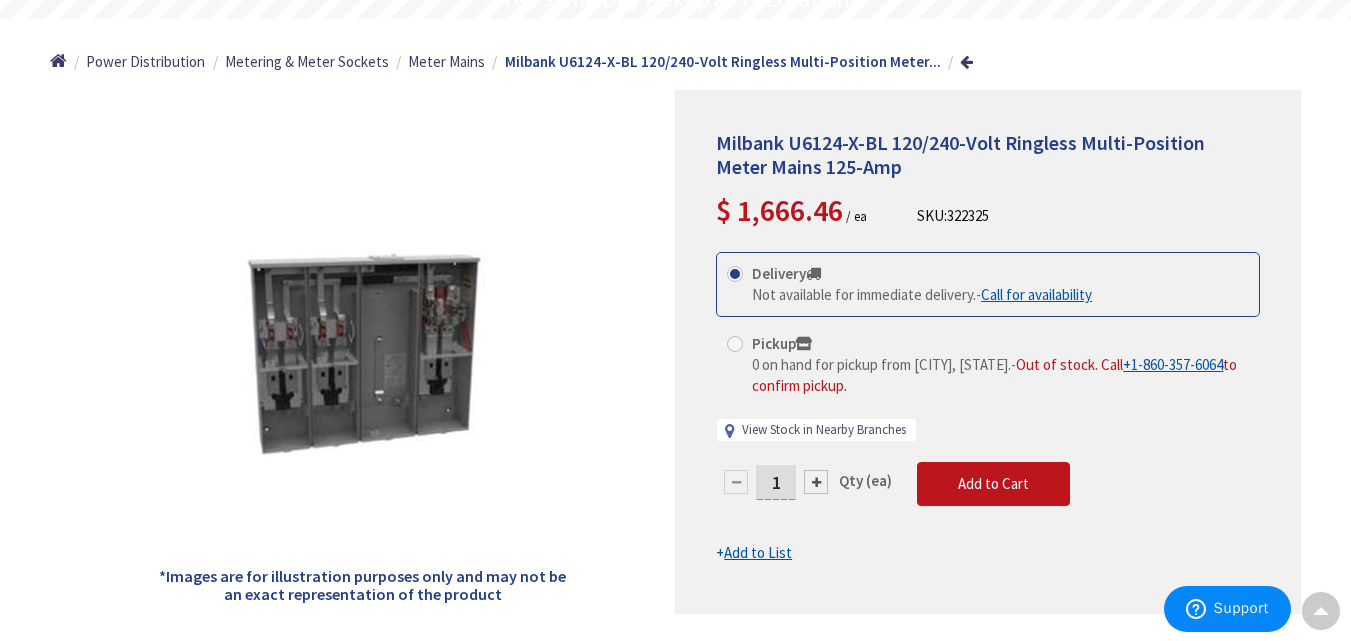 scroll, scrollTop: 0, scrollLeft: 0, axis: both 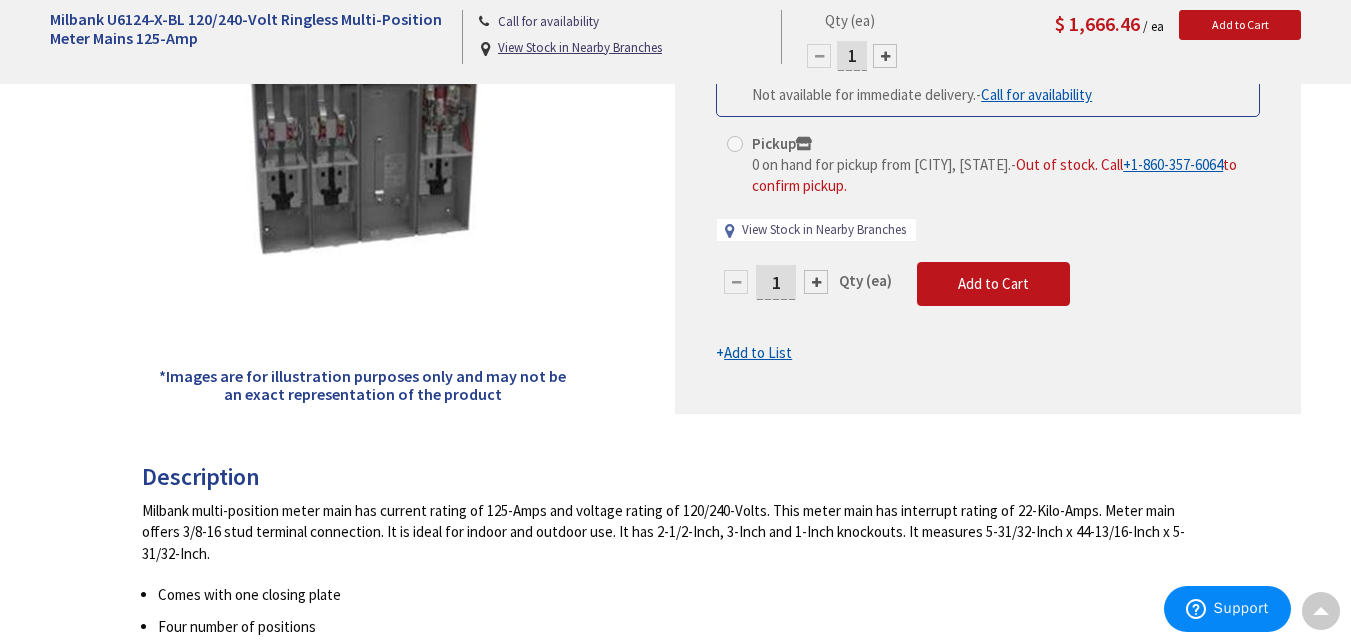 click on "View Stock in Nearby Branches" at bounding box center [824, 230] 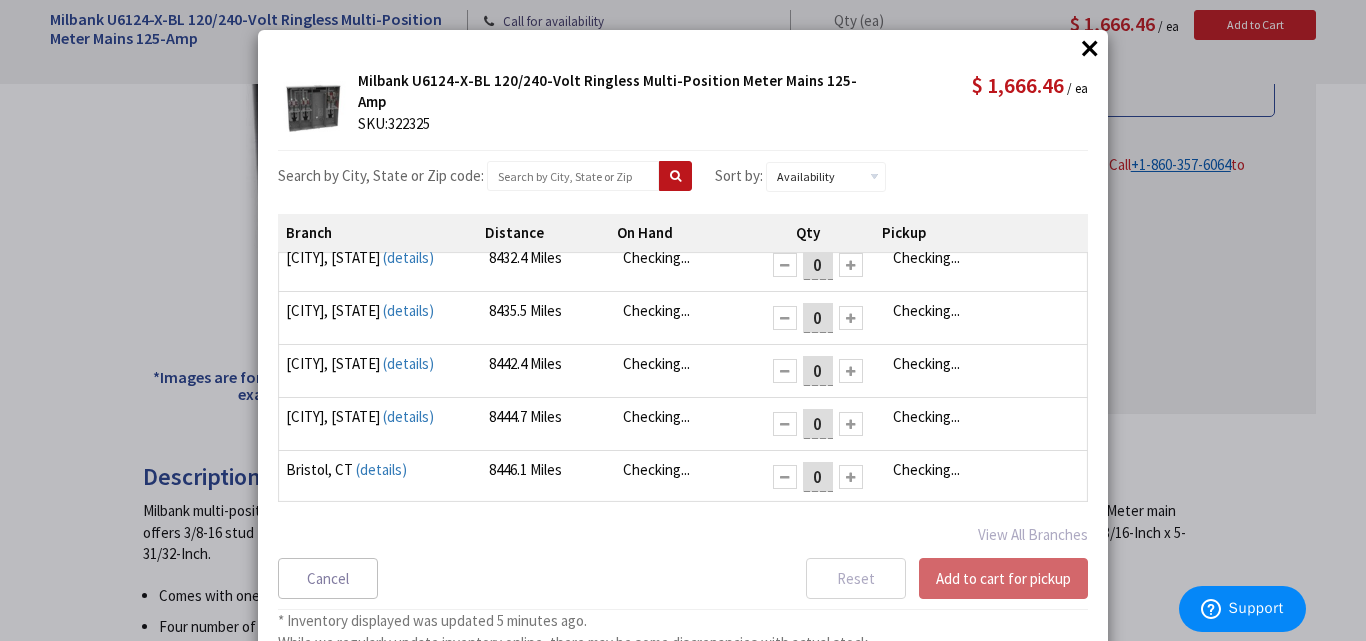 scroll, scrollTop: 15, scrollLeft: 0, axis: vertical 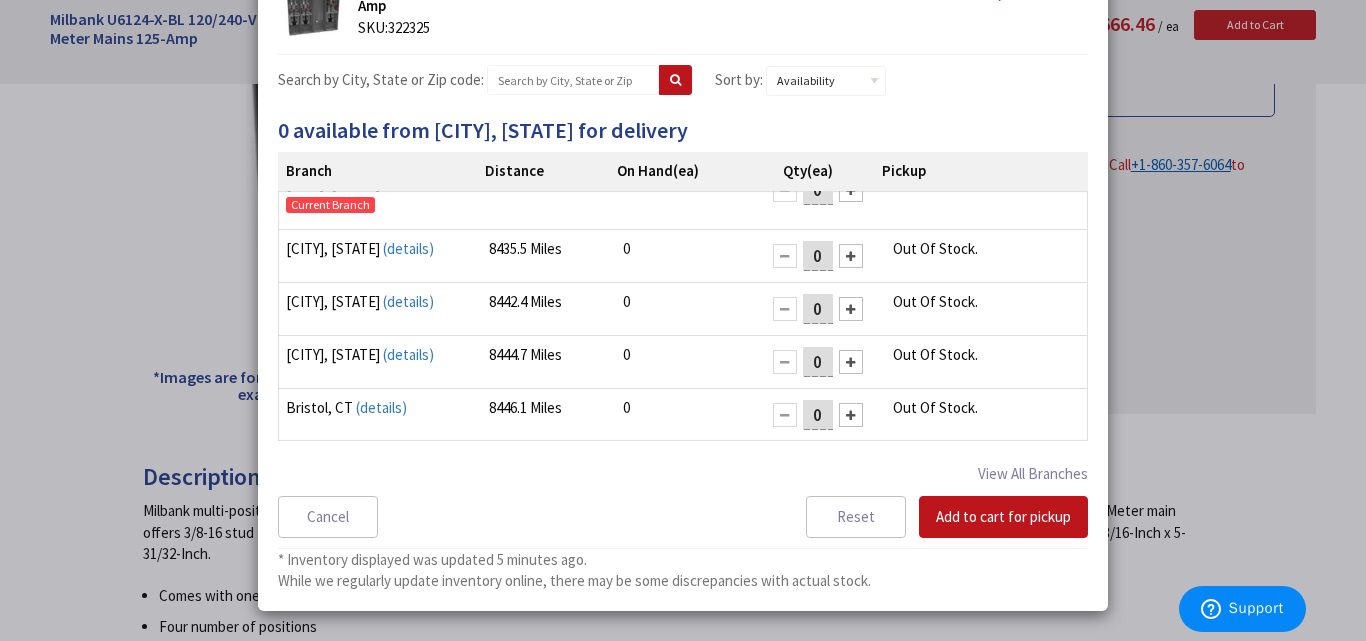 click on "×
×
Milbank U6124-X-BL 120/240-Volt Ringless Multi-Position Meter Mains 125-Amp
SKU:  322325
$
1,666.46
/ ea
On Hand" at bounding box center (683, 320) 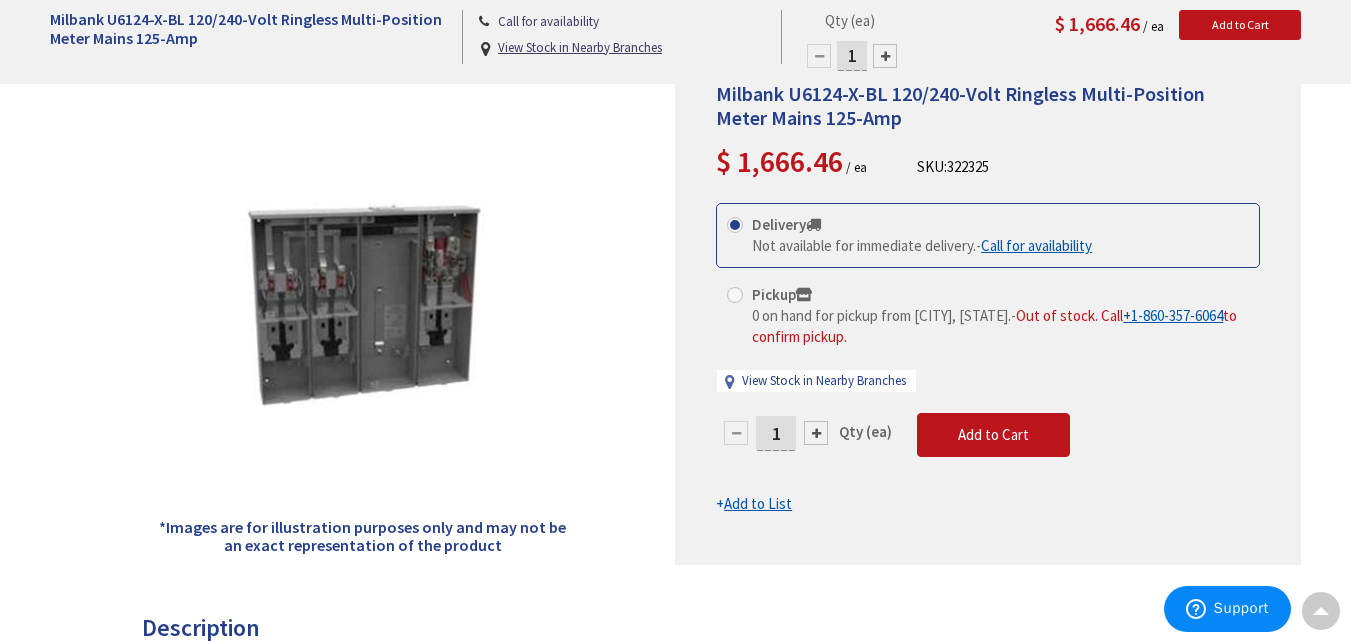 scroll, scrollTop: 200, scrollLeft: 0, axis: vertical 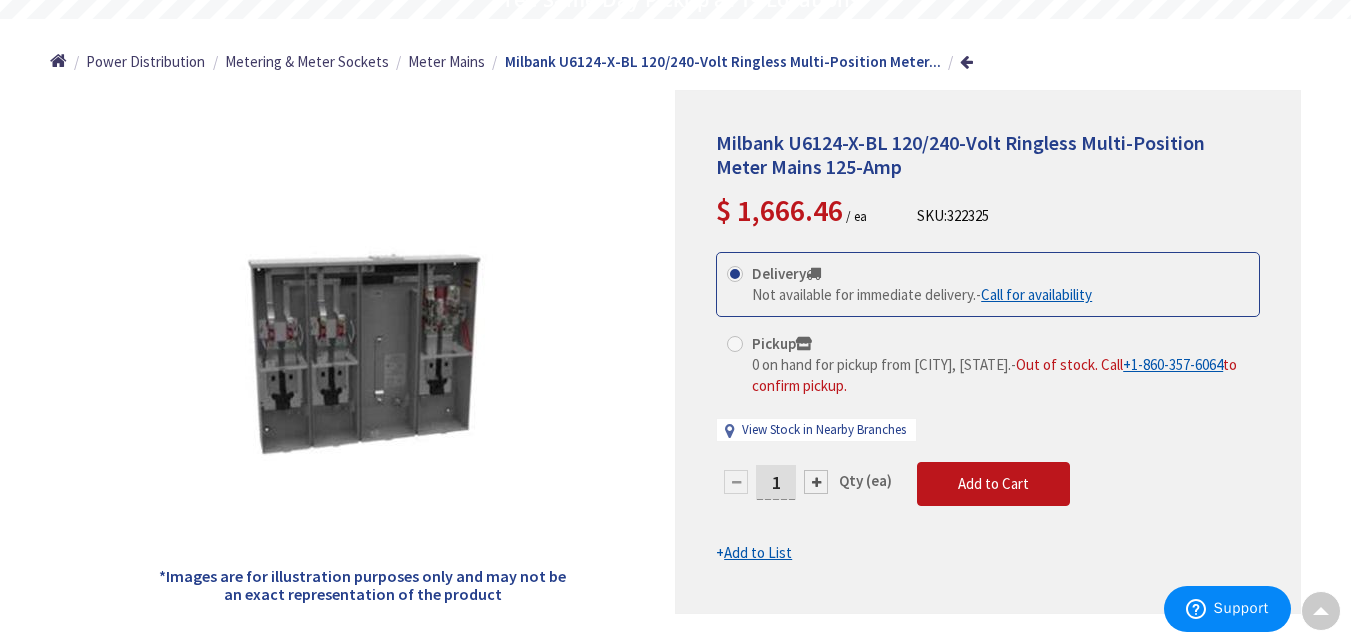click on "322325" at bounding box center [968, 215] 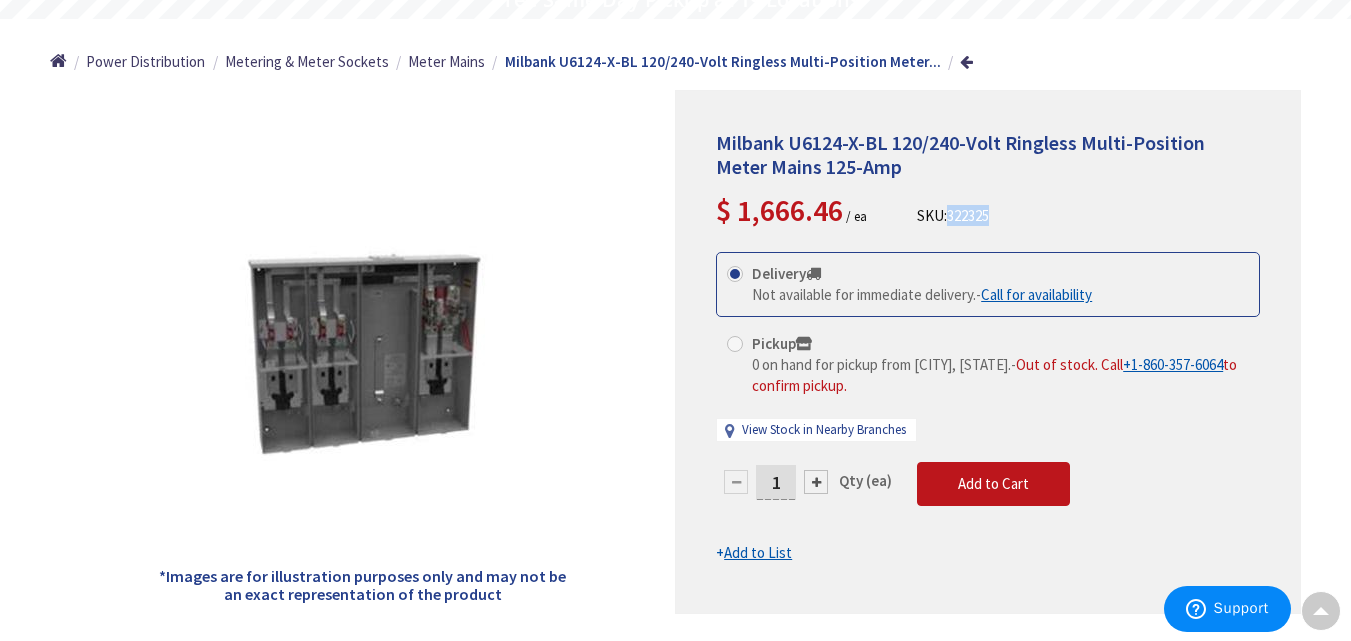 click on "322325" at bounding box center [968, 215] 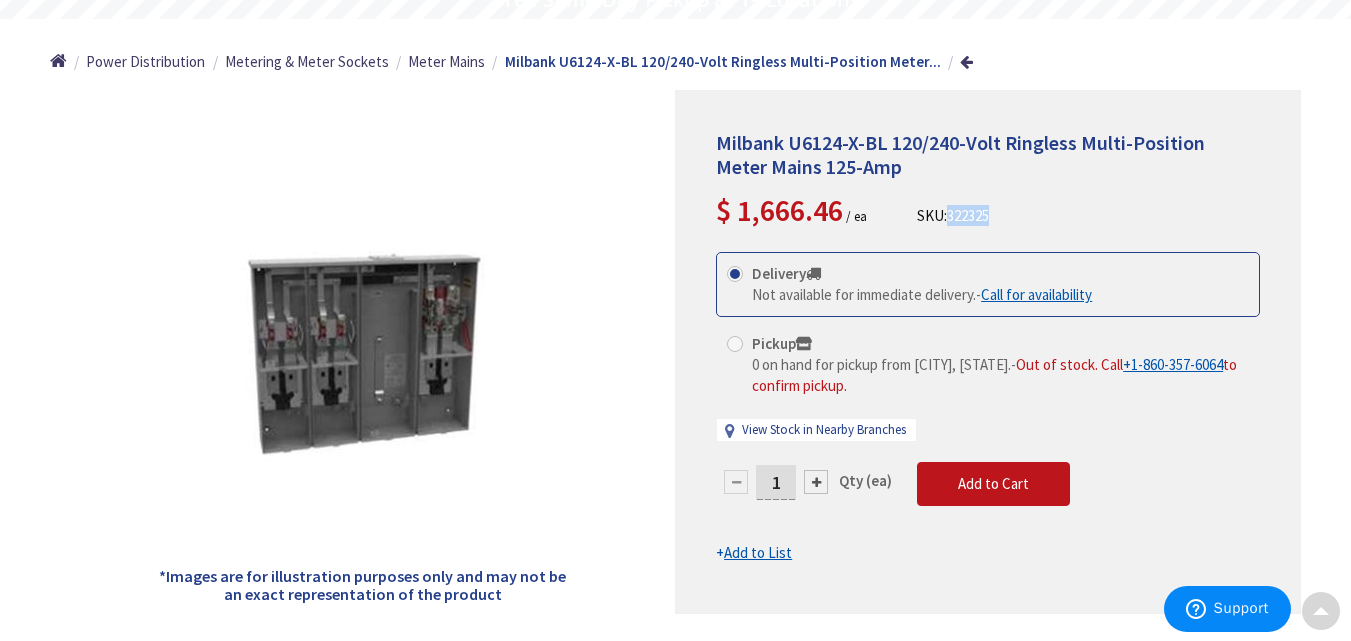 scroll, scrollTop: 0, scrollLeft: 0, axis: both 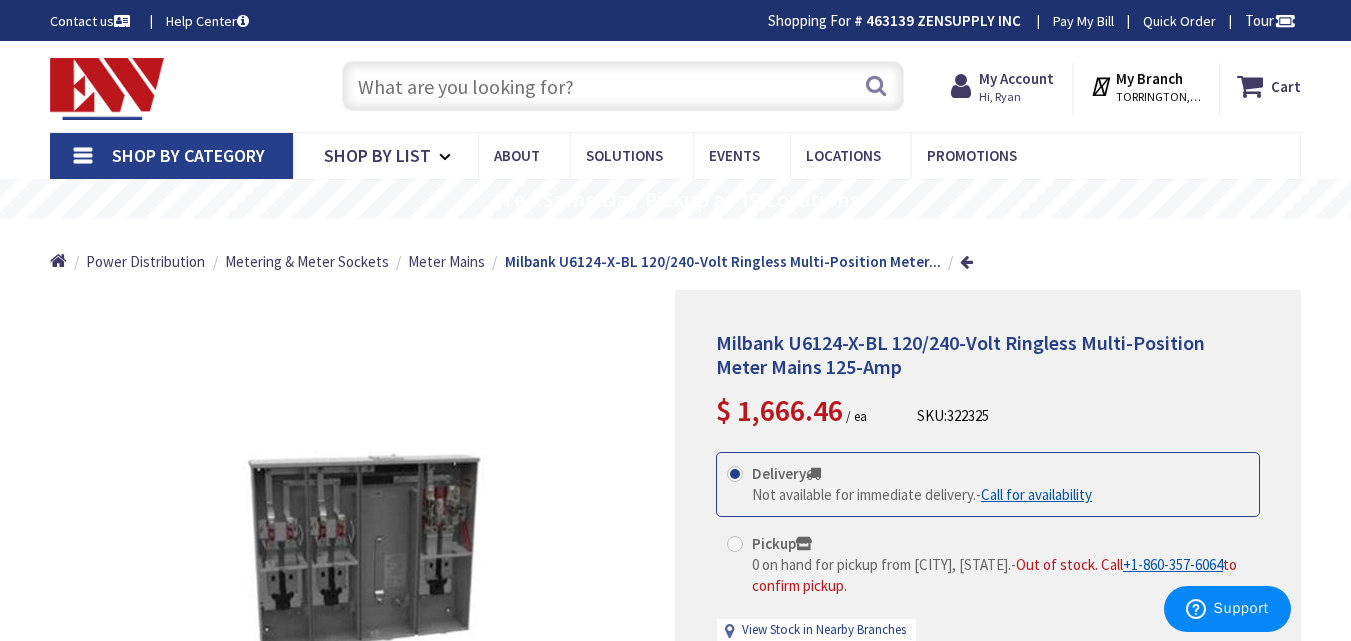 click at bounding box center [623, 86] 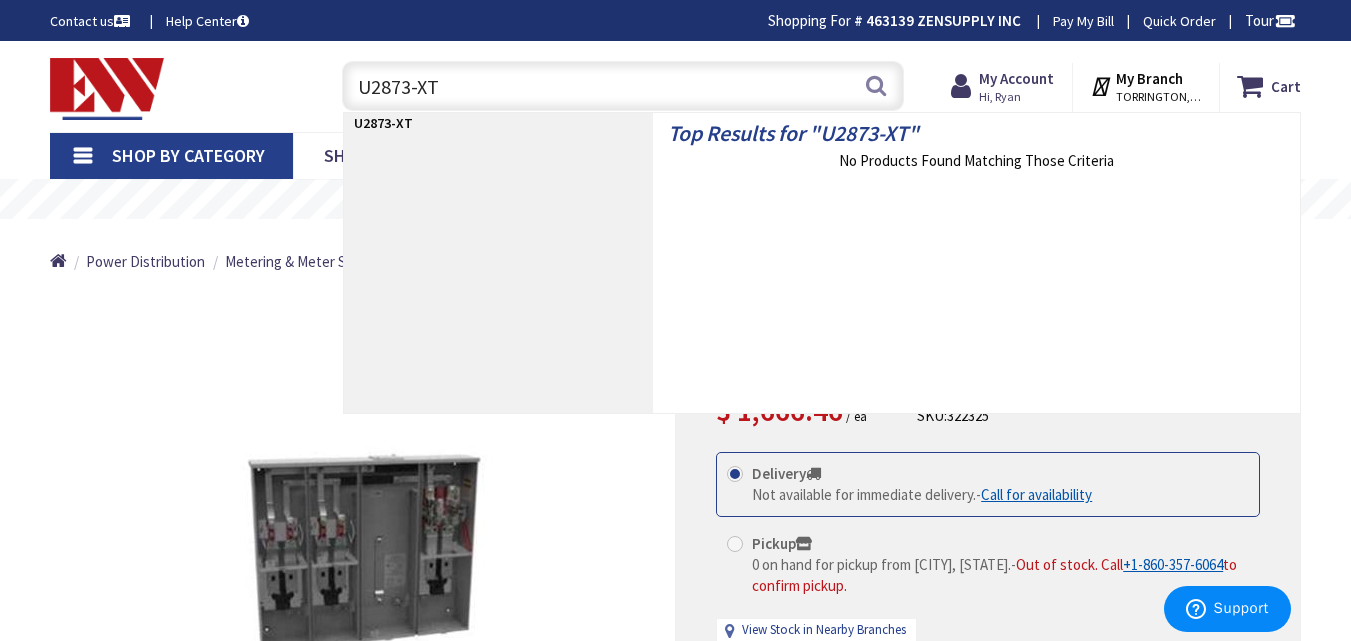 type on "U2873-XT" 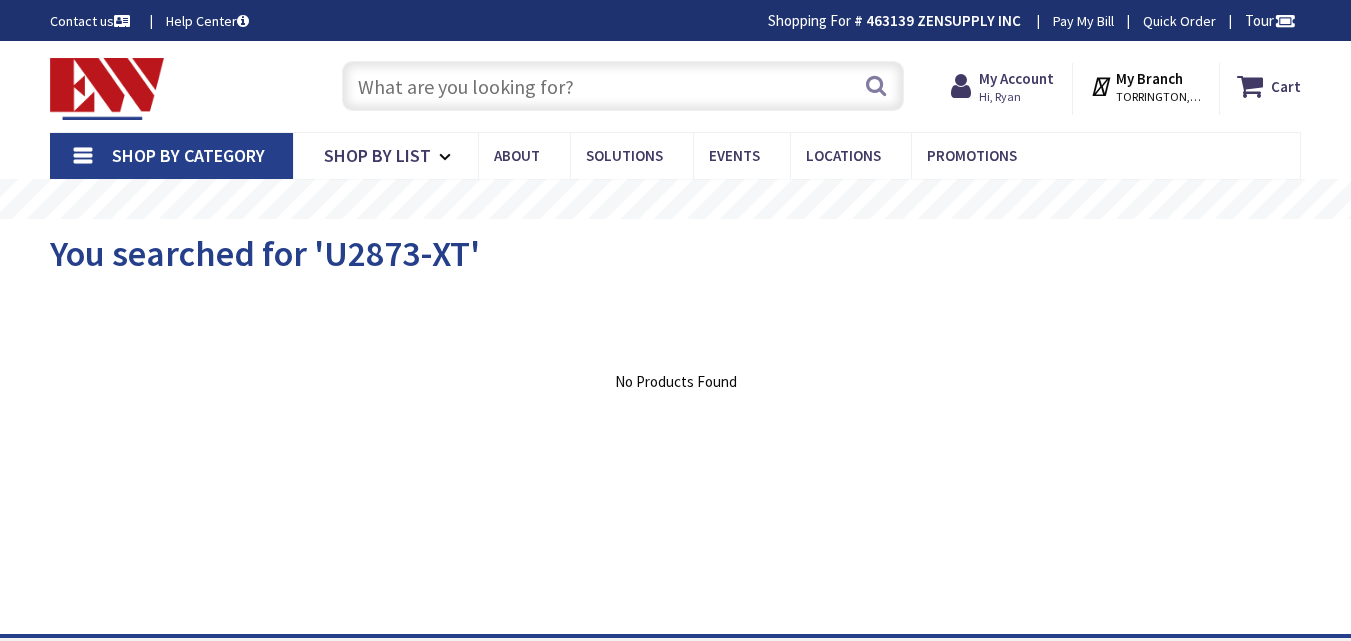 scroll, scrollTop: 0, scrollLeft: 0, axis: both 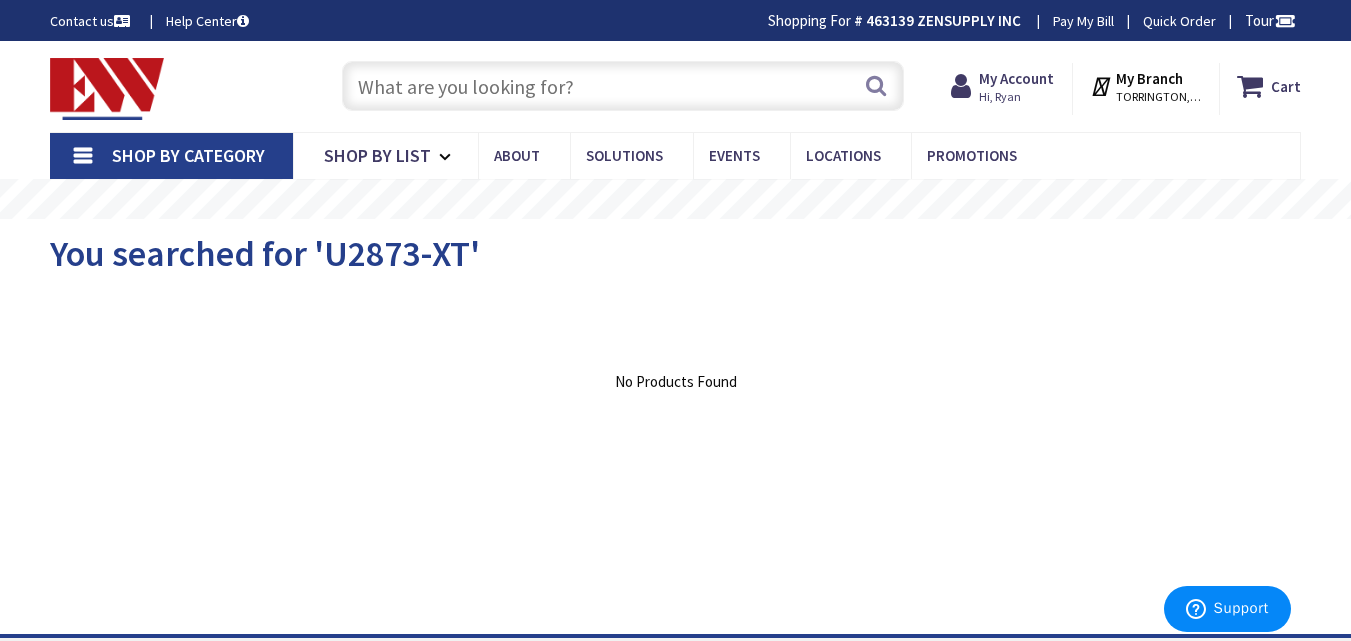 type on "Milbank U2873-XT 5 Terminal Ringless 2 Large Closing Plates Lever Bypass 3 Position - U2873-XT" 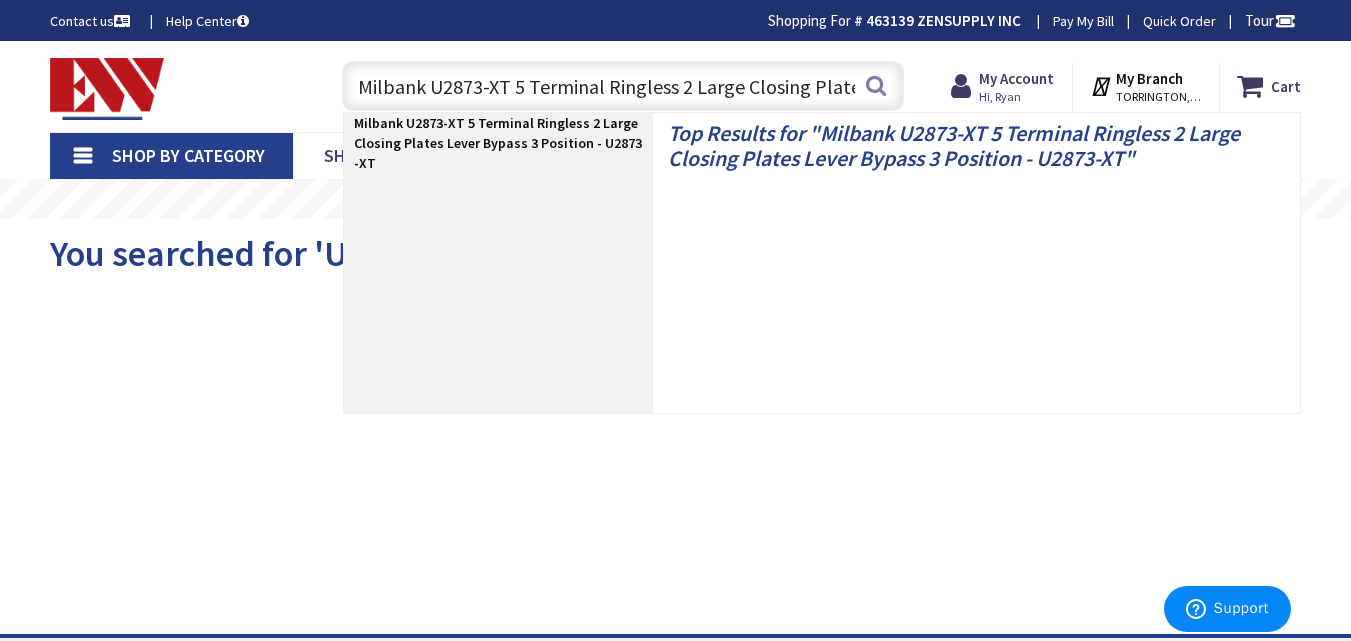 scroll, scrollTop: 0, scrollLeft: 0, axis: both 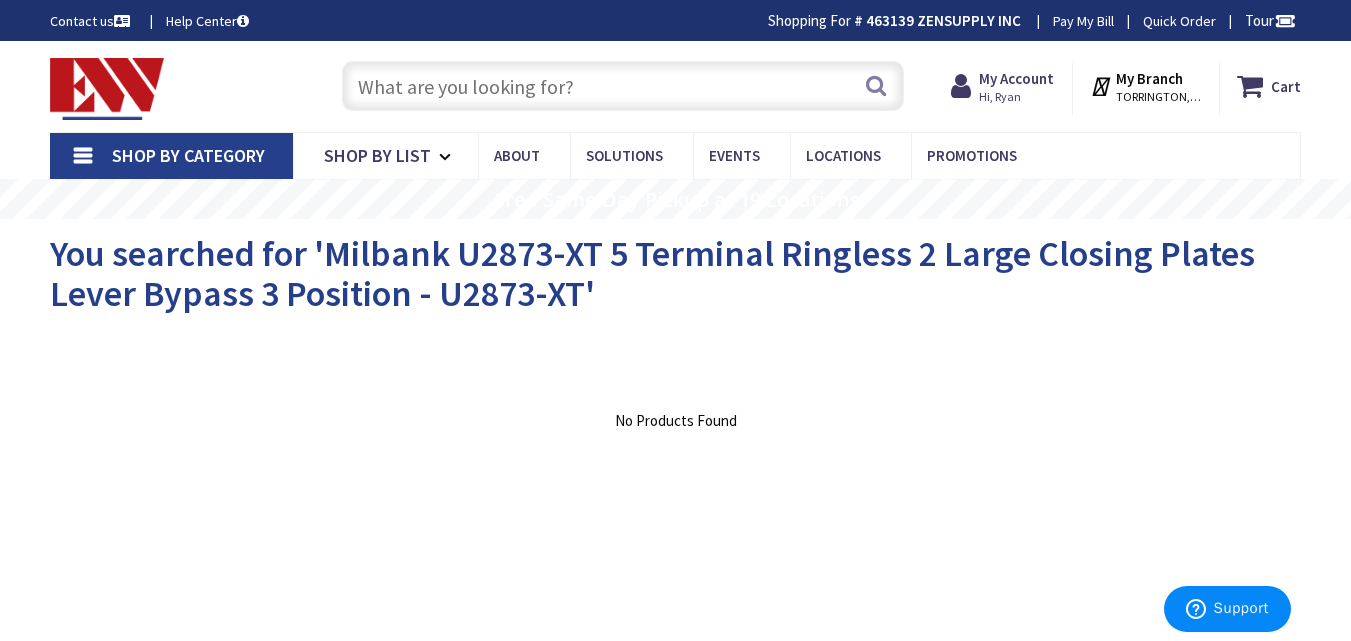 click at bounding box center [623, 86] 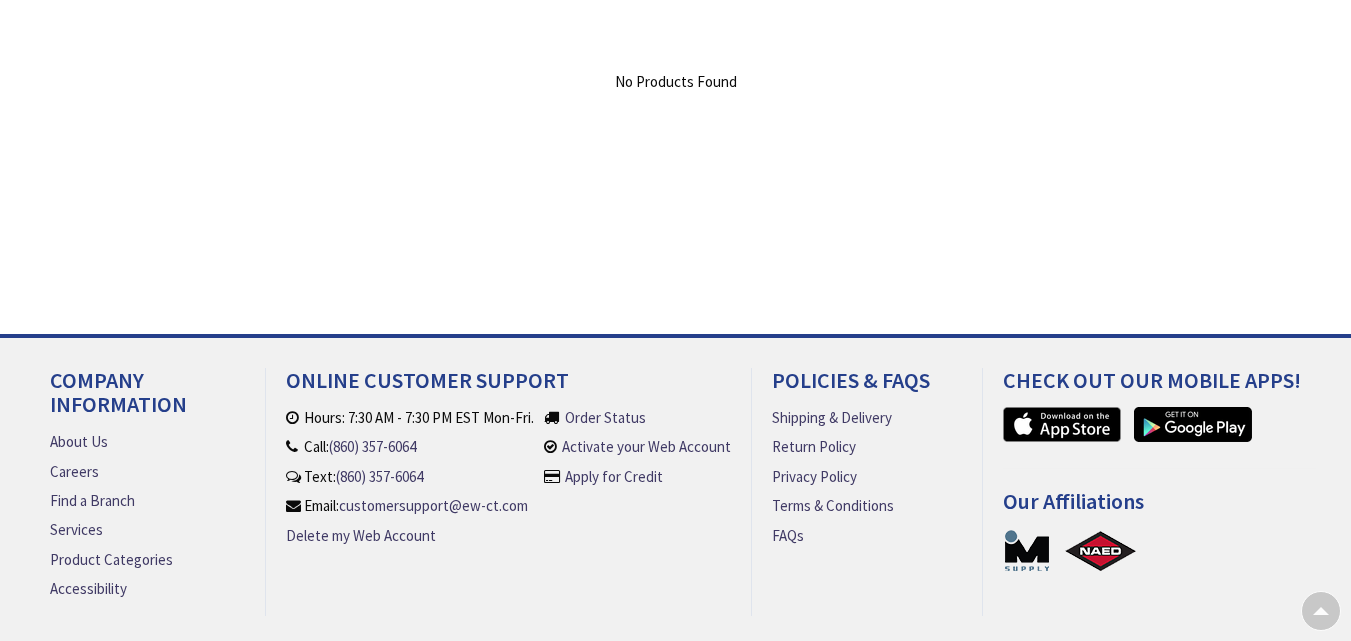 scroll, scrollTop: 300, scrollLeft: 0, axis: vertical 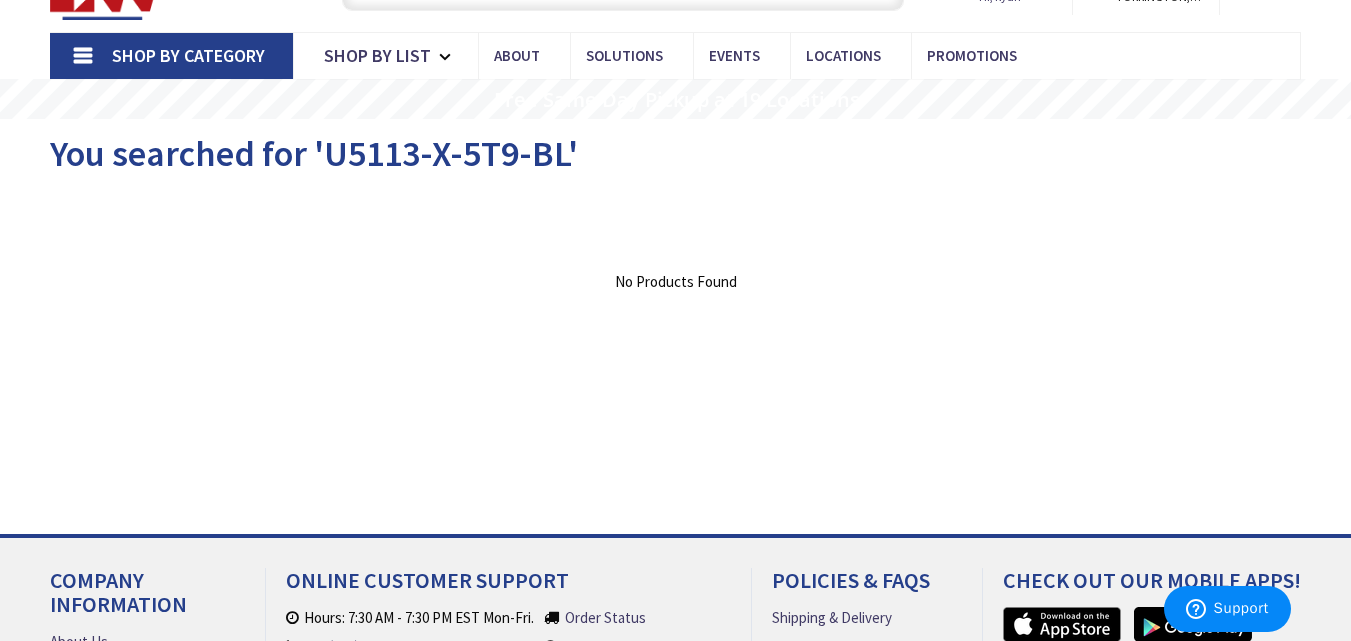 drag, startPoint x: 0, startPoint y: 343, endPoint x: 228, endPoint y: 33, distance: 384.81683 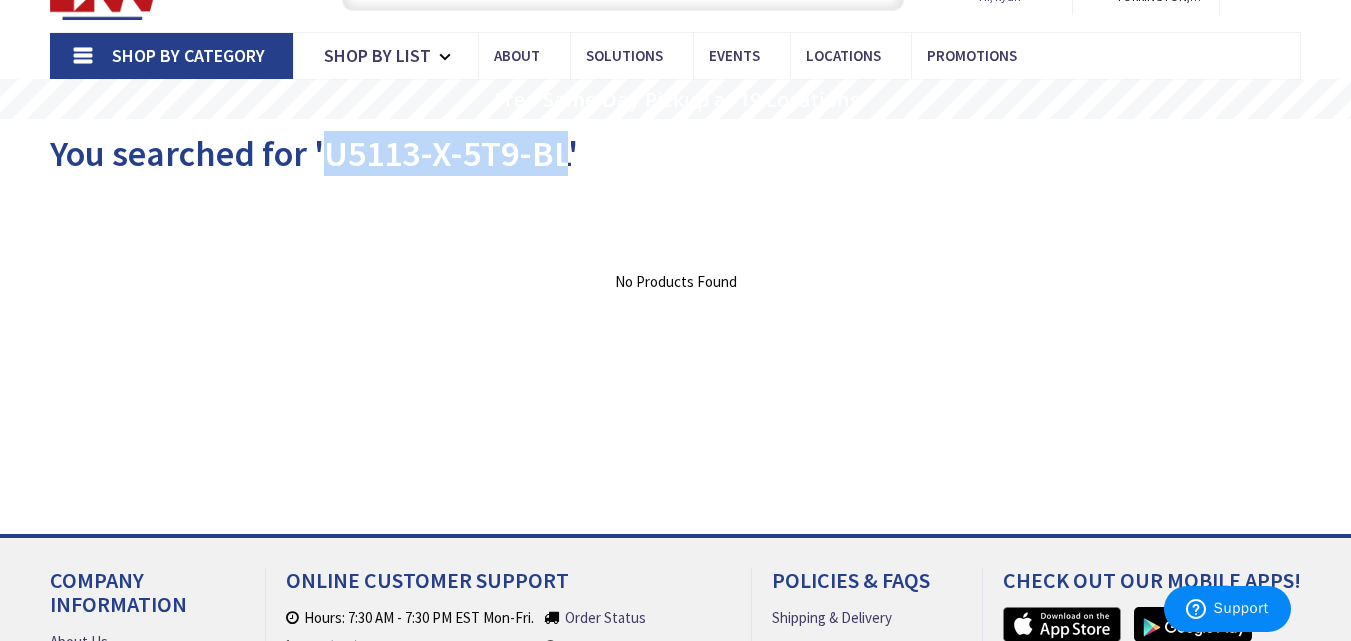 drag, startPoint x: 323, startPoint y: 149, endPoint x: 564, endPoint y: 160, distance: 241.2509 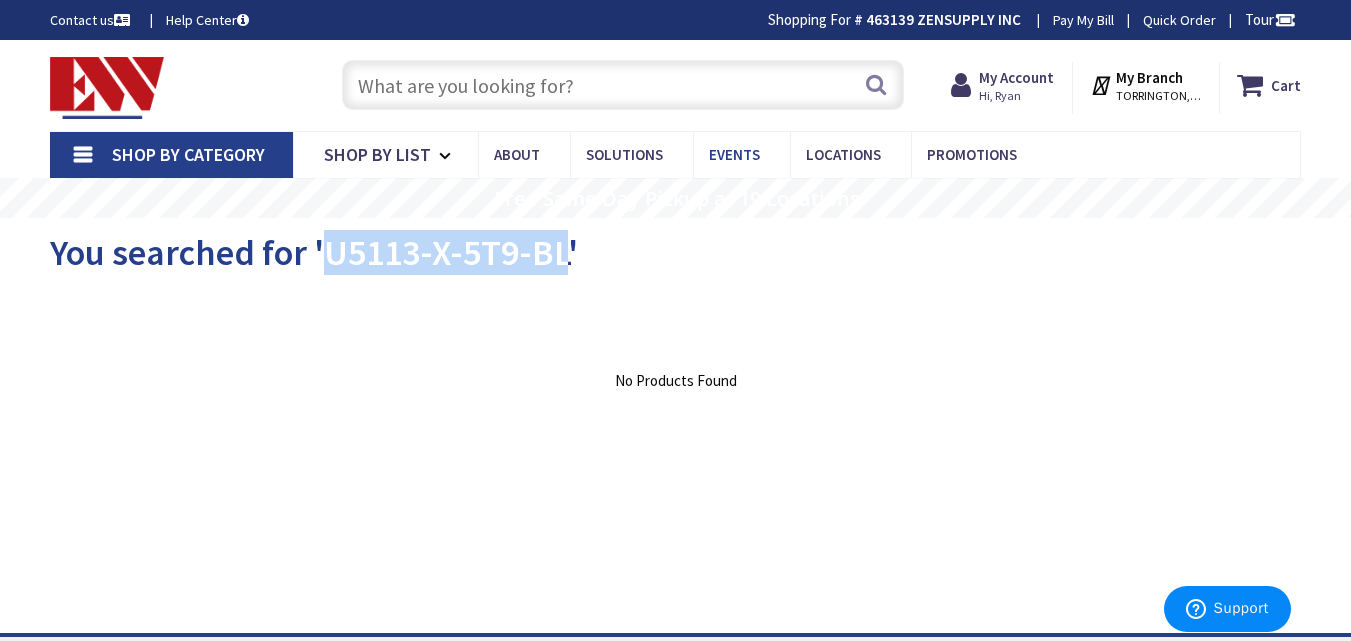 scroll, scrollTop: 0, scrollLeft: 0, axis: both 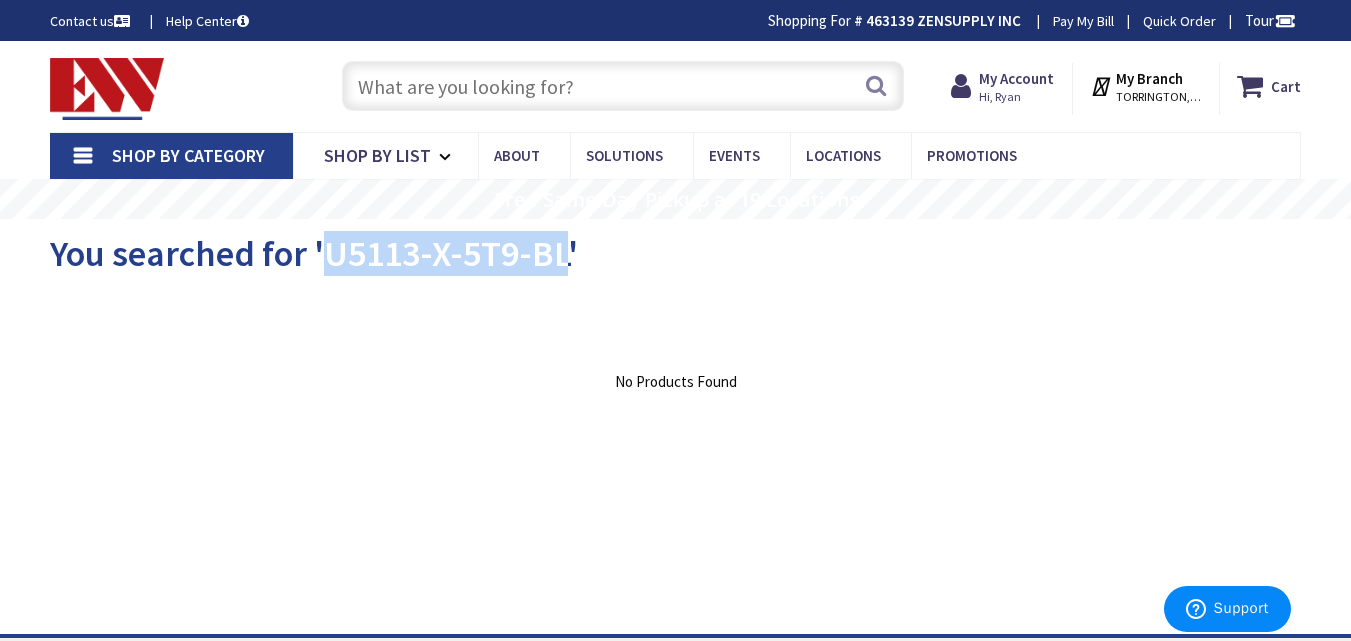 click at bounding box center (623, 86) 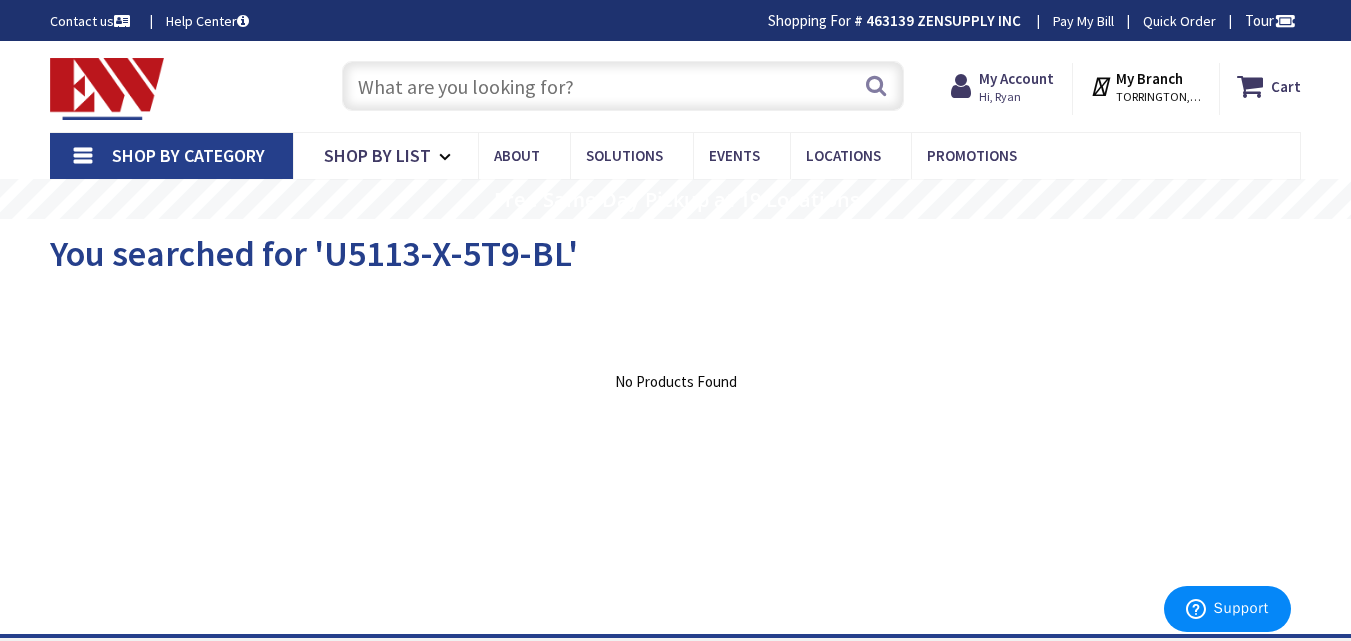 paste on "U5113-X-5T9-BL" 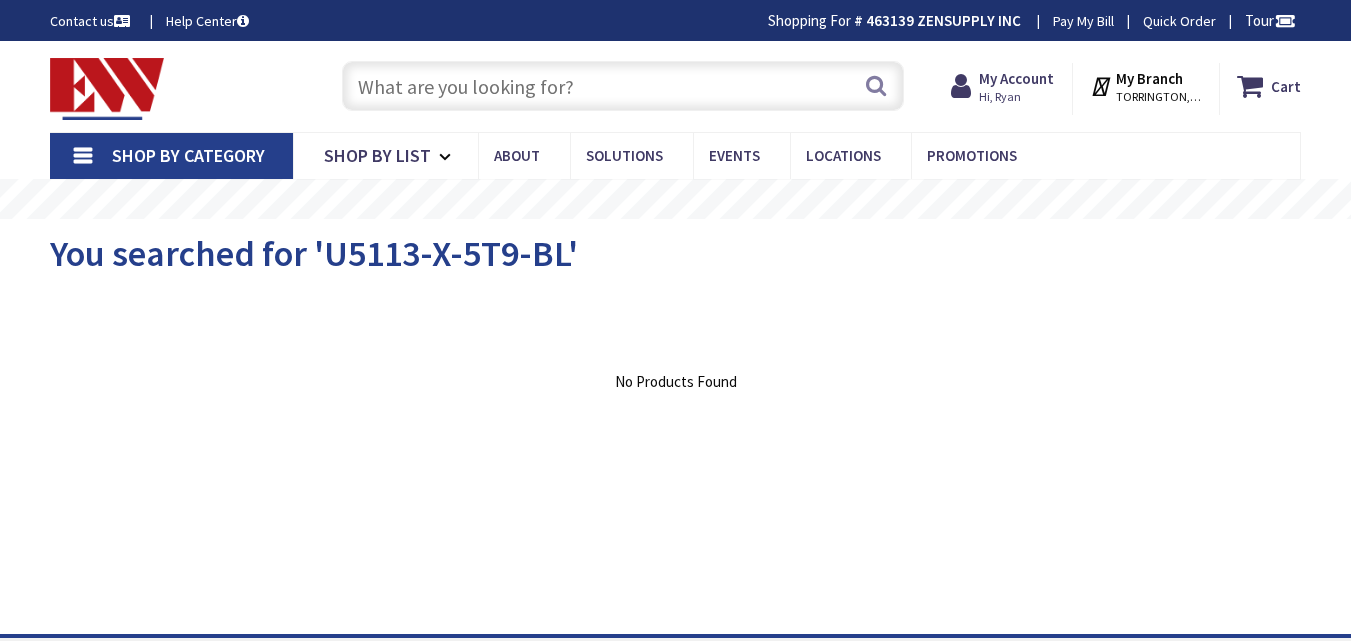 scroll, scrollTop: 0, scrollLeft: 0, axis: both 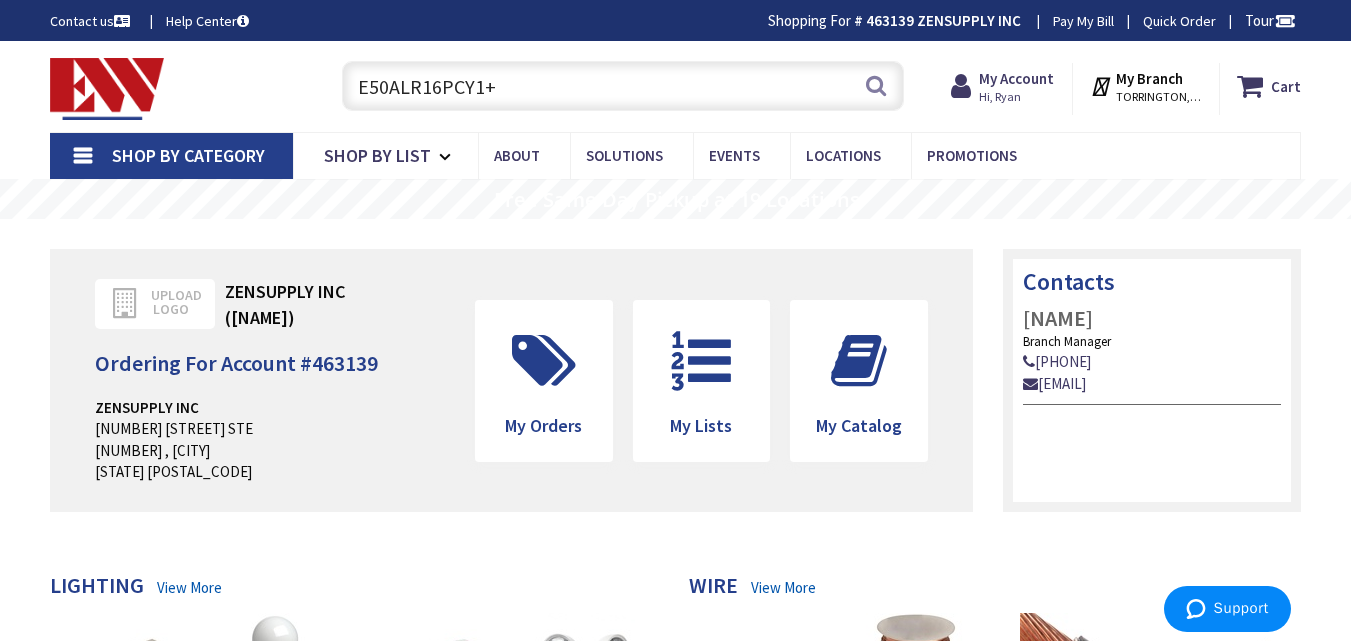 type on "E50ALR16PCY1" 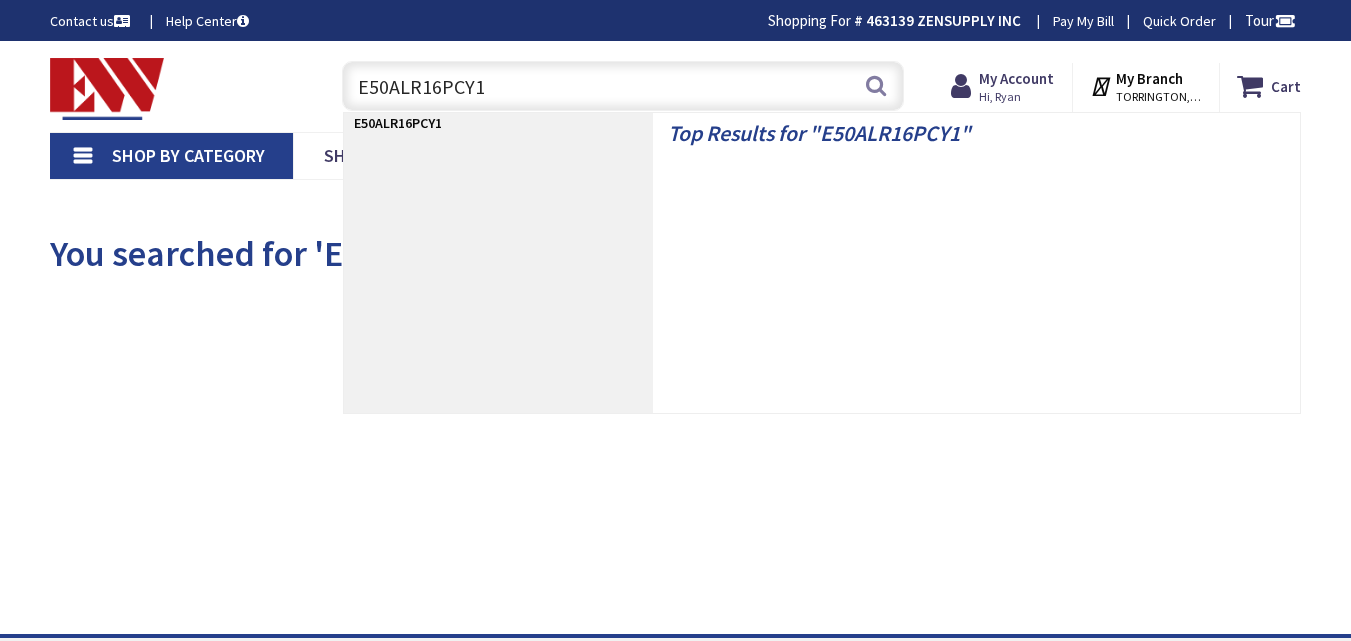 scroll, scrollTop: 0, scrollLeft: 0, axis: both 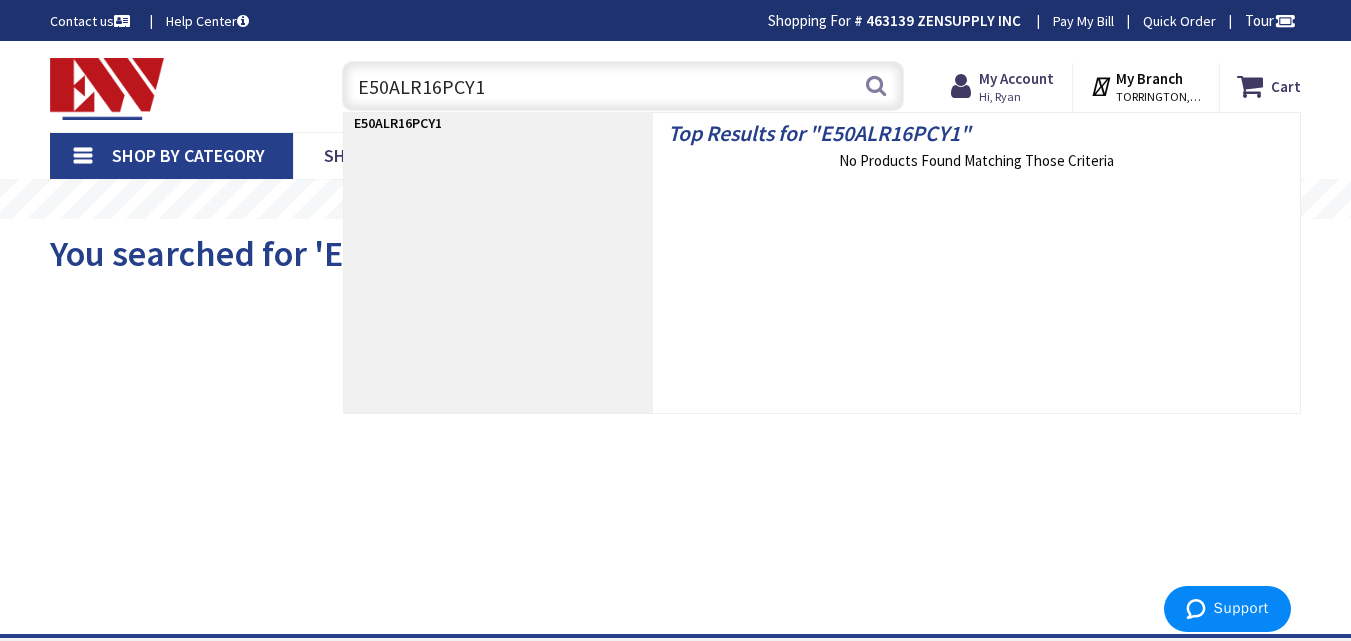 click on "E50ALR16PCY1" at bounding box center [623, 86] 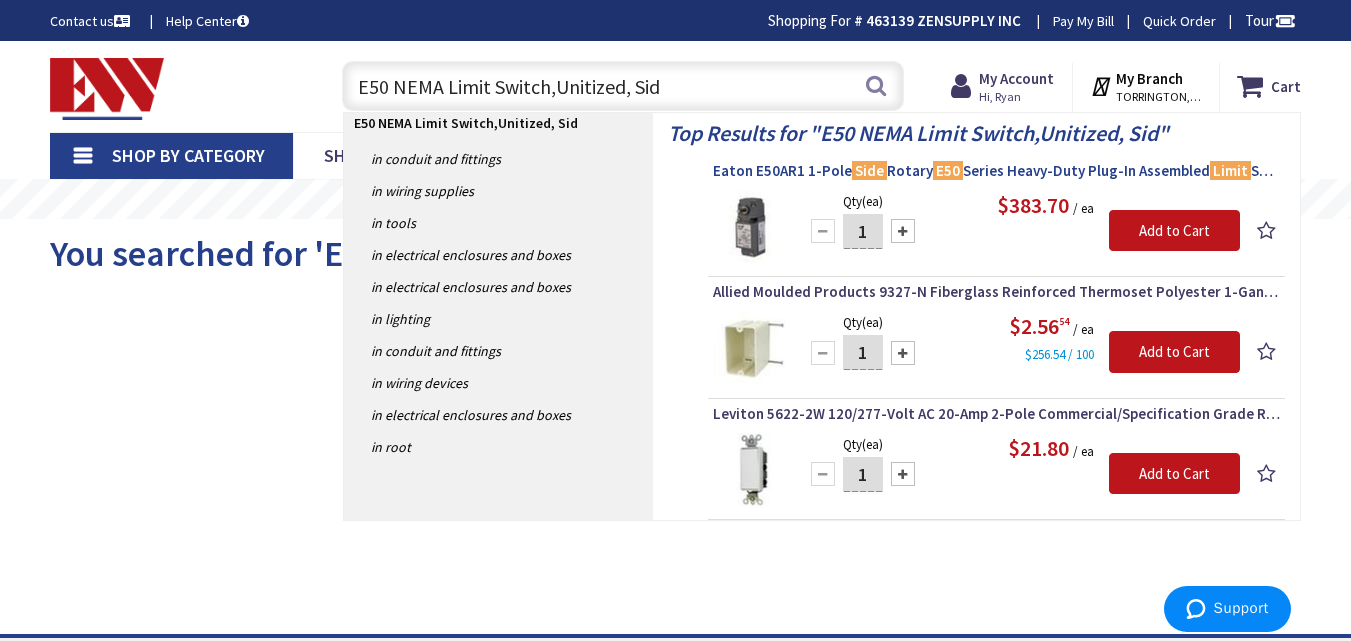 type on "E50 NEMA Limit Switch,Unitized, Sid" 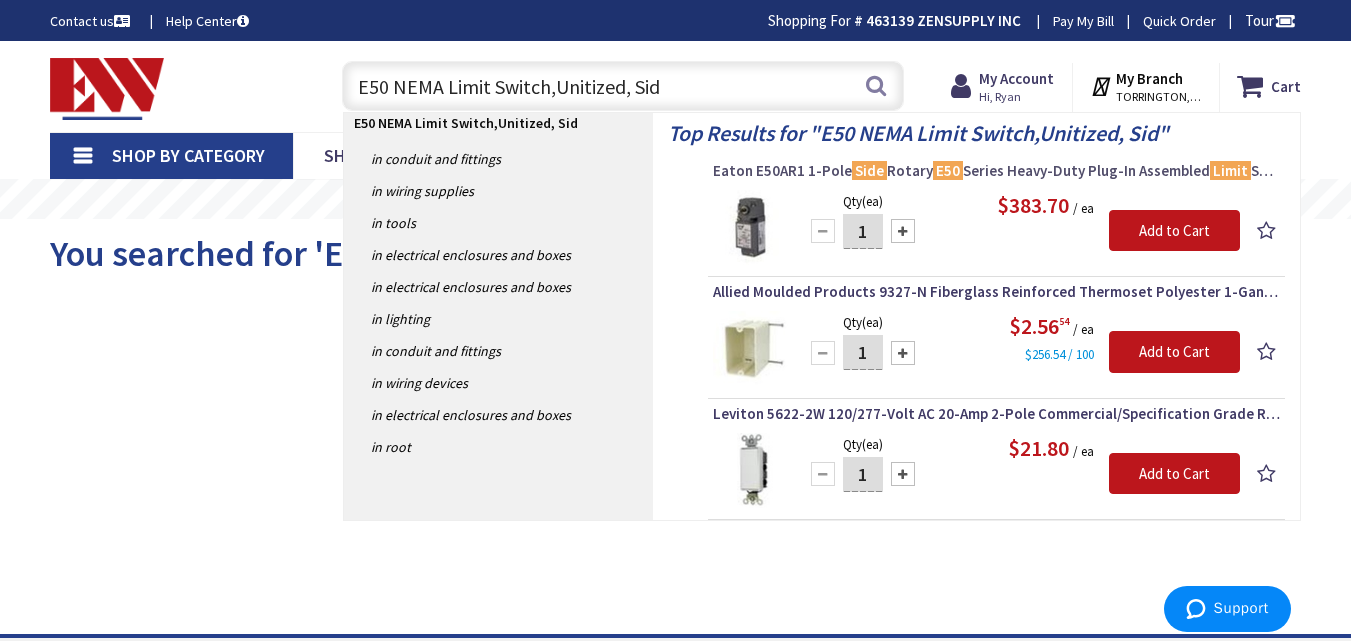 click on "Eaton E50AR1 1-Pole  Side  Rotary  E50  Series Heavy-Duty Plug-In Assembled  Limit  Switch4.22-Inch x 1.54-Inch x 2.46-Inch" at bounding box center (996, 171) 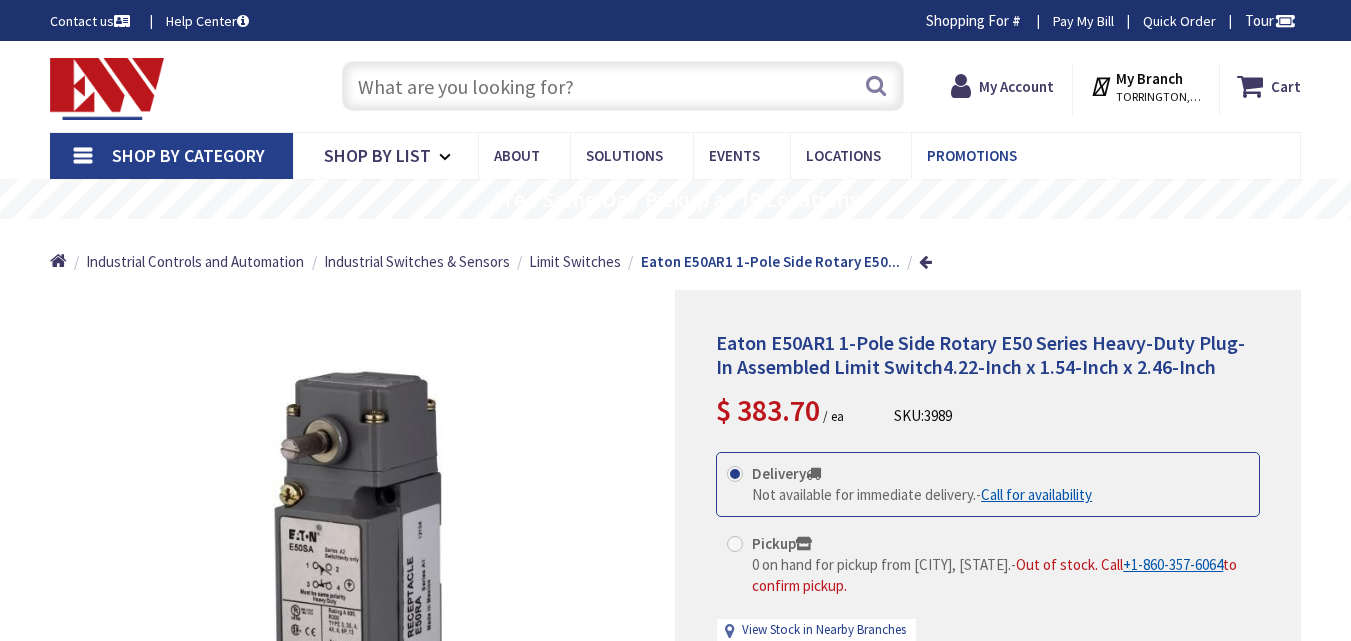 scroll, scrollTop: 100, scrollLeft: 0, axis: vertical 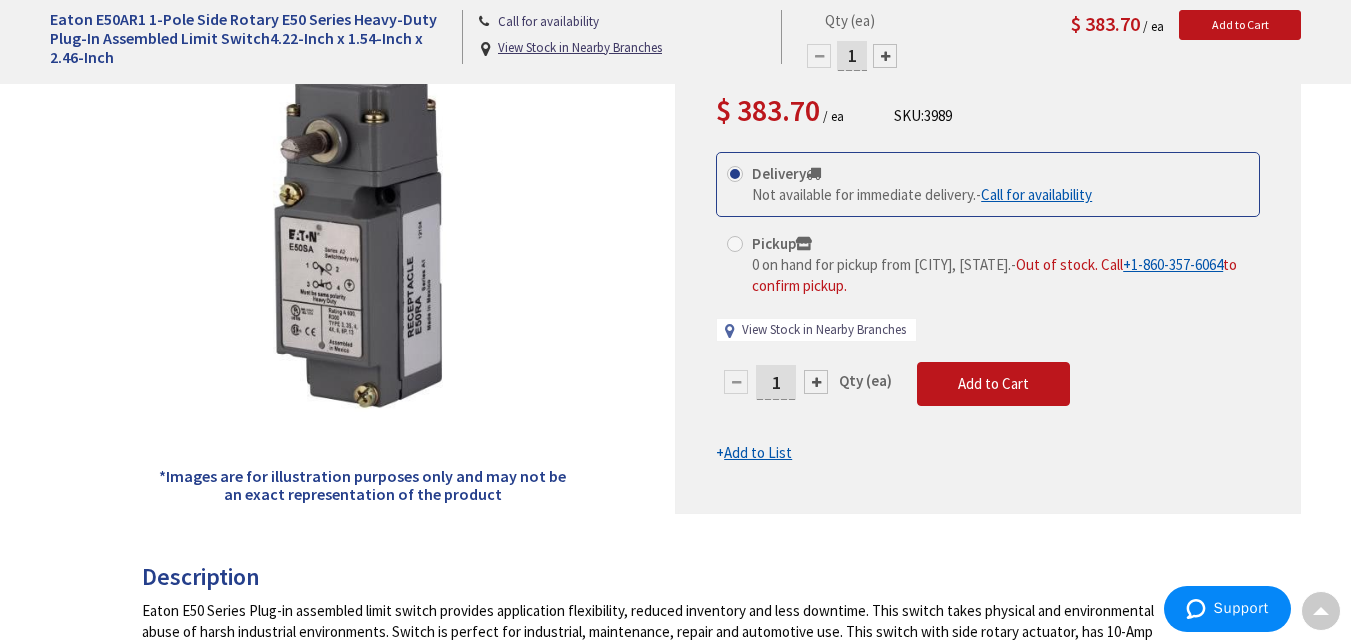 click on "View Stock in Nearby Branches" at bounding box center (824, 330) 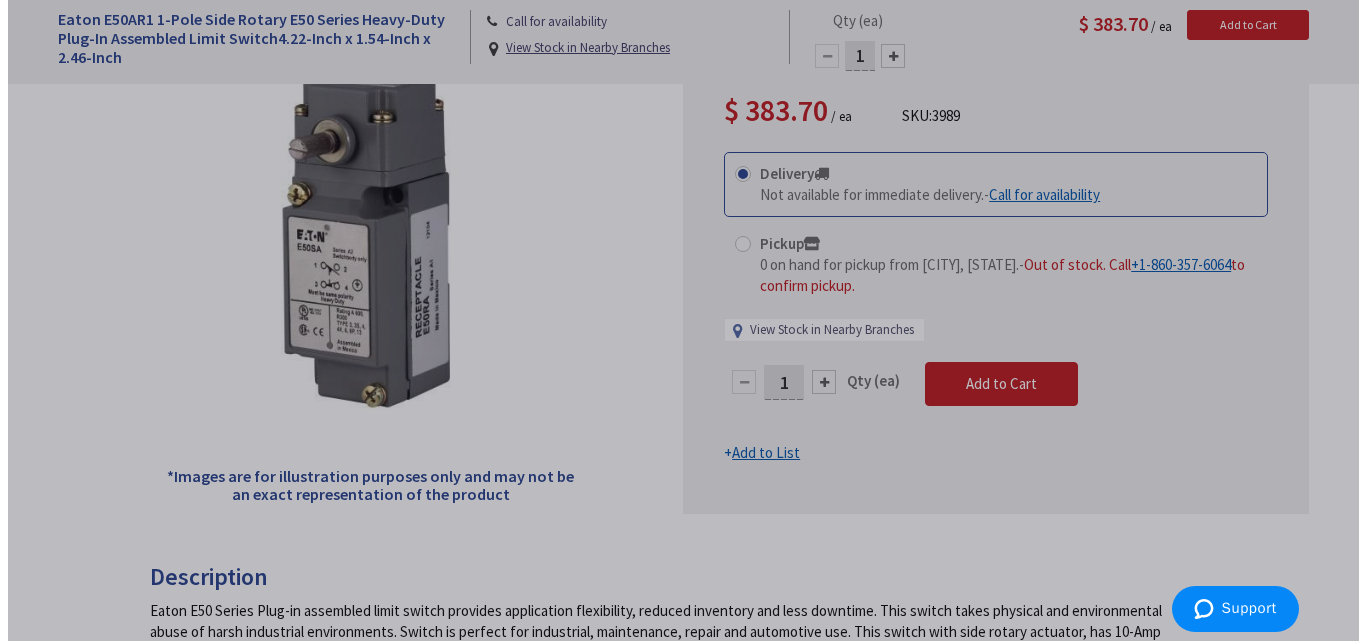 scroll, scrollTop: 301, scrollLeft: 0, axis: vertical 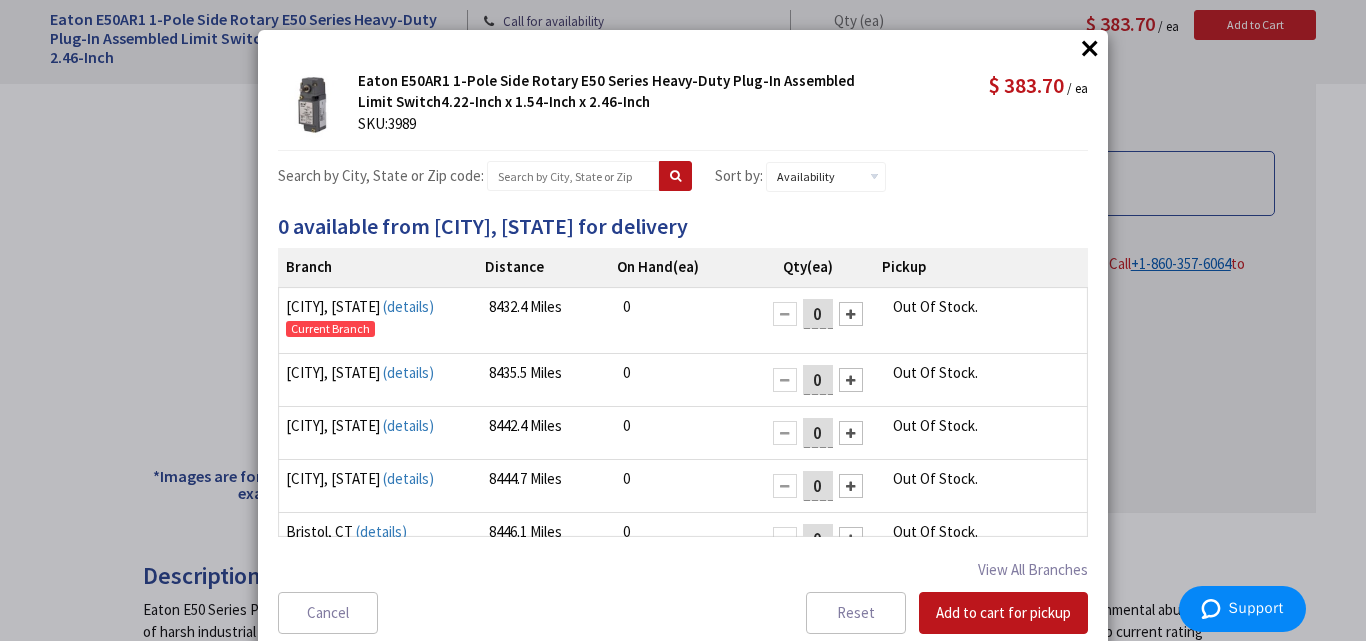 click on "×" at bounding box center [1090, 48] 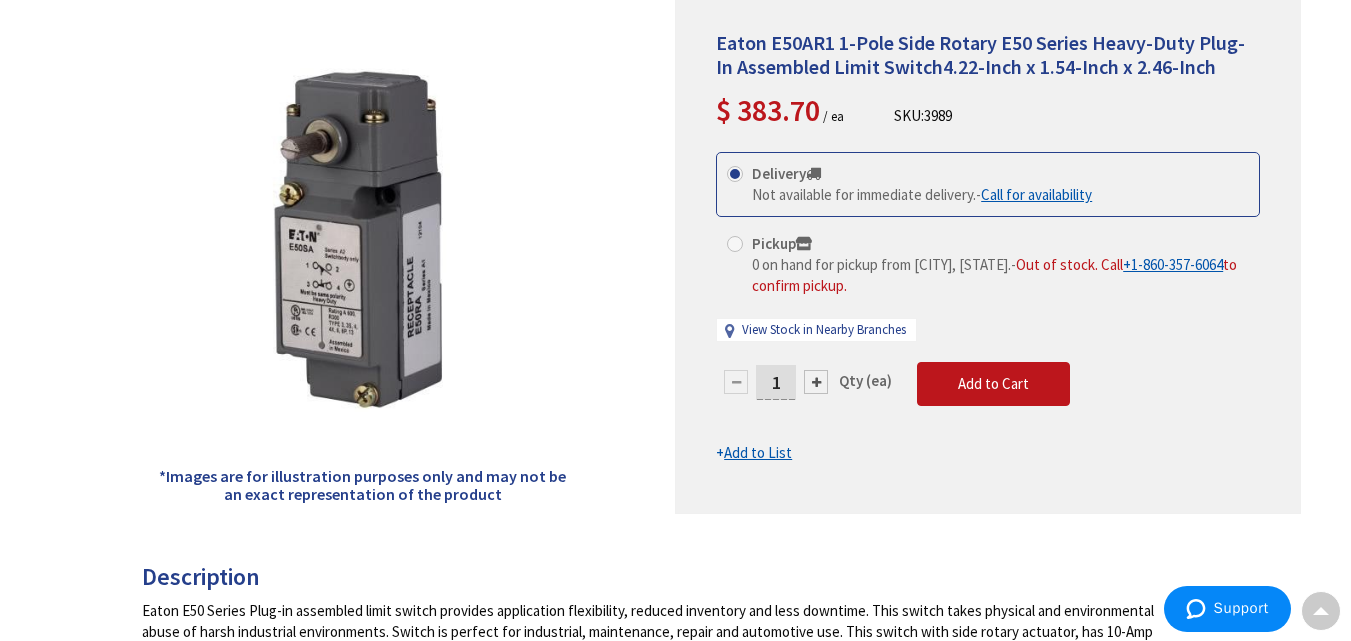 scroll, scrollTop: 0, scrollLeft: 0, axis: both 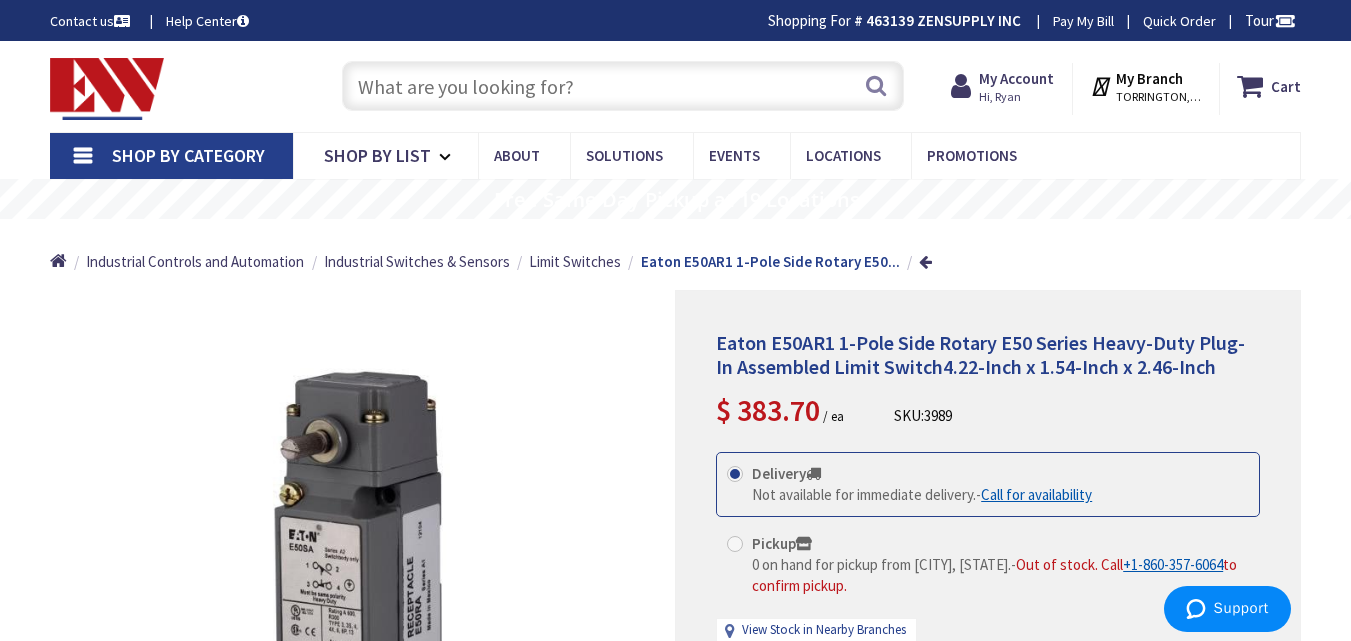 click on "Home
Industrial Controls and Automation
Industrial Switches & Sensors
Limit Switches
Eaton E50AR1 1-Pole Side Rotary E50..." at bounding box center [675, 254] 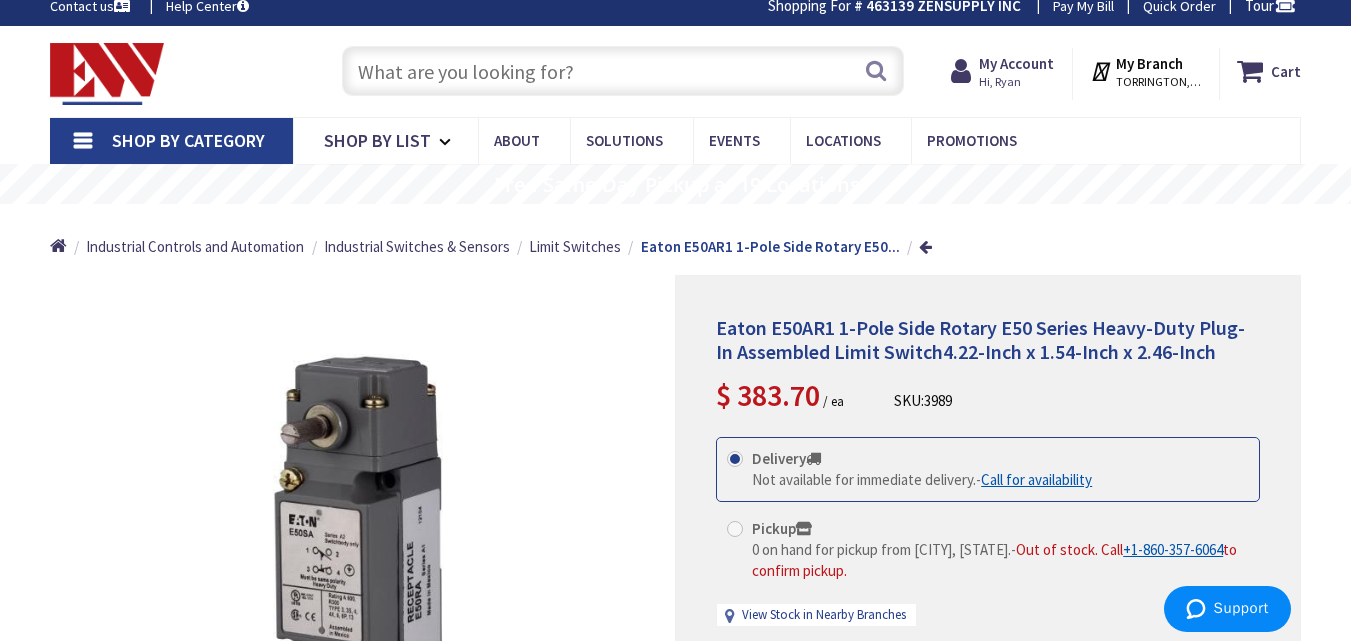 scroll, scrollTop: 200, scrollLeft: 0, axis: vertical 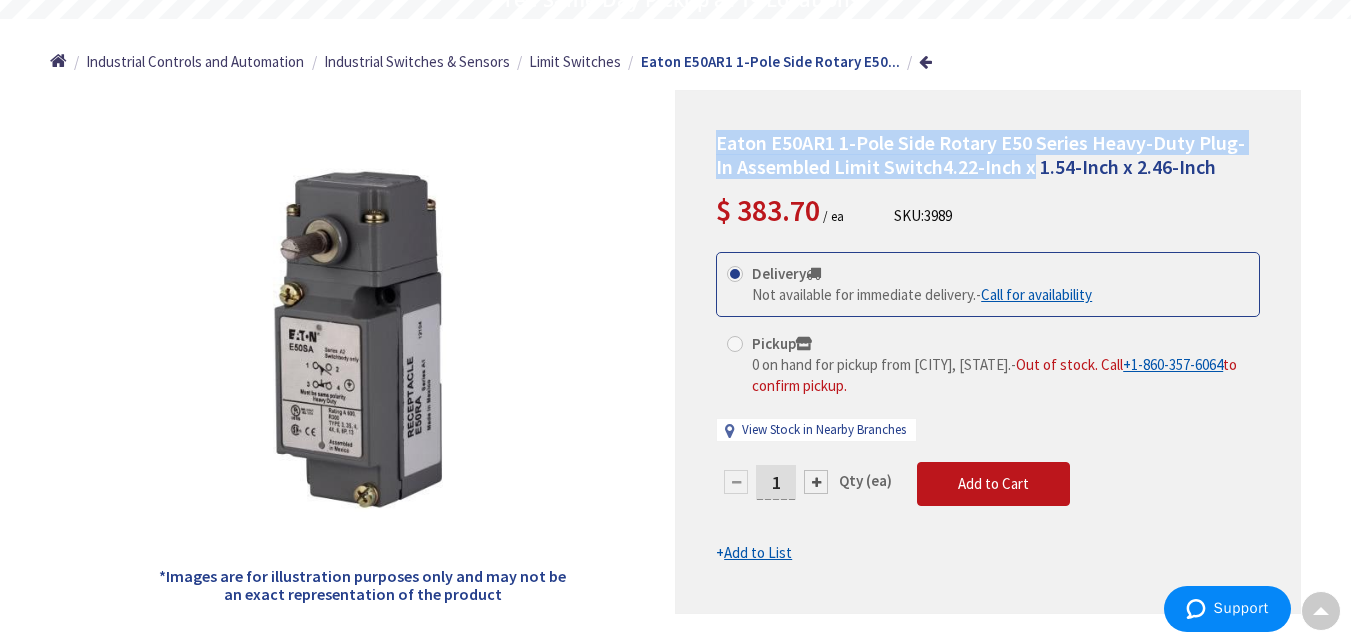 drag, startPoint x: 713, startPoint y: 129, endPoint x: 1016, endPoint y: 170, distance: 305.76135 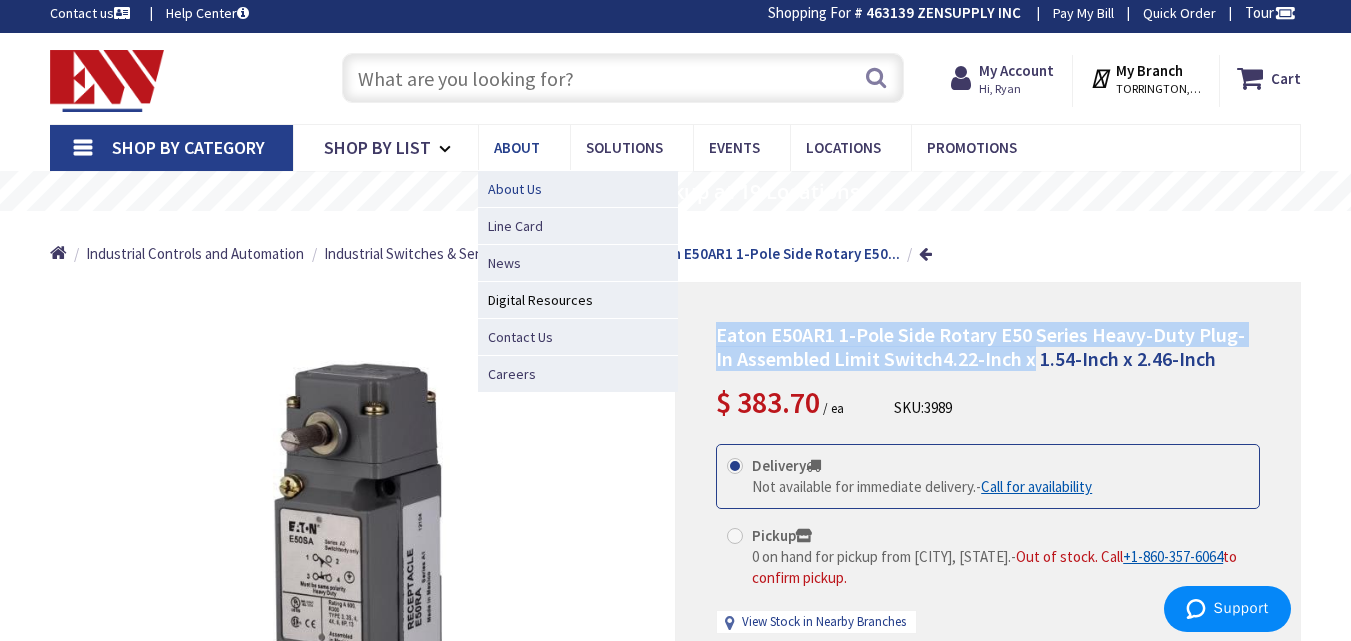 scroll, scrollTop: 0, scrollLeft: 0, axis: both 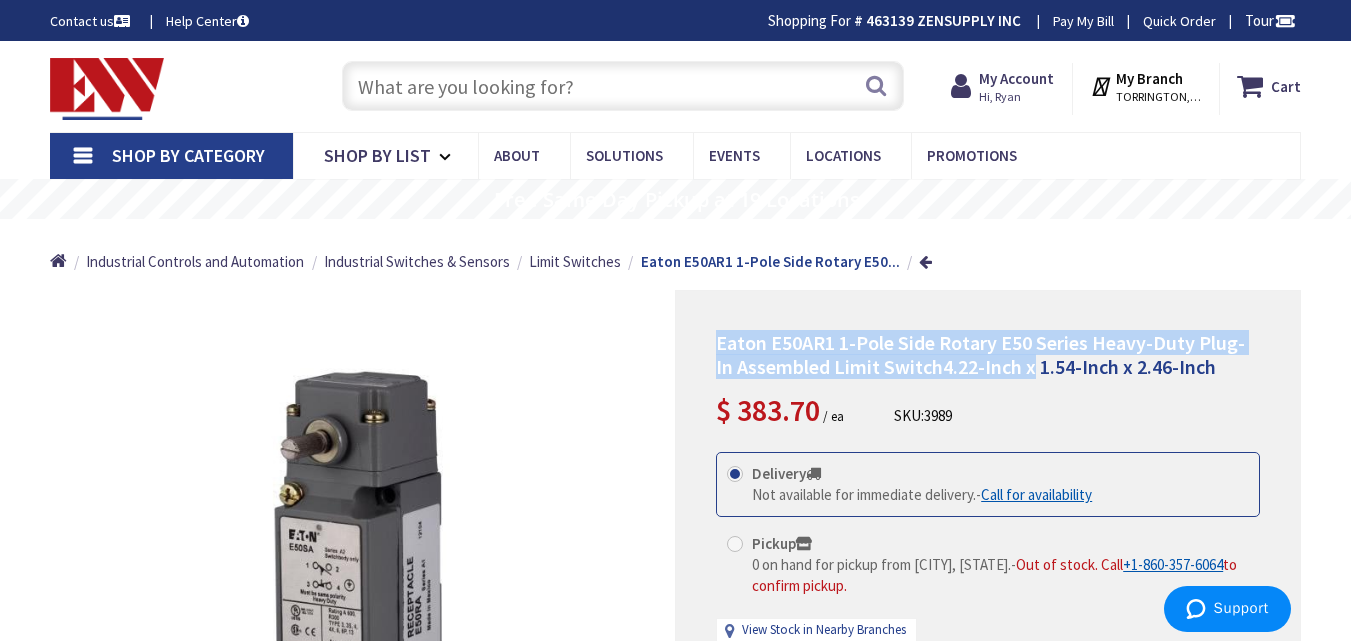 click at bounding box center [623, 86] 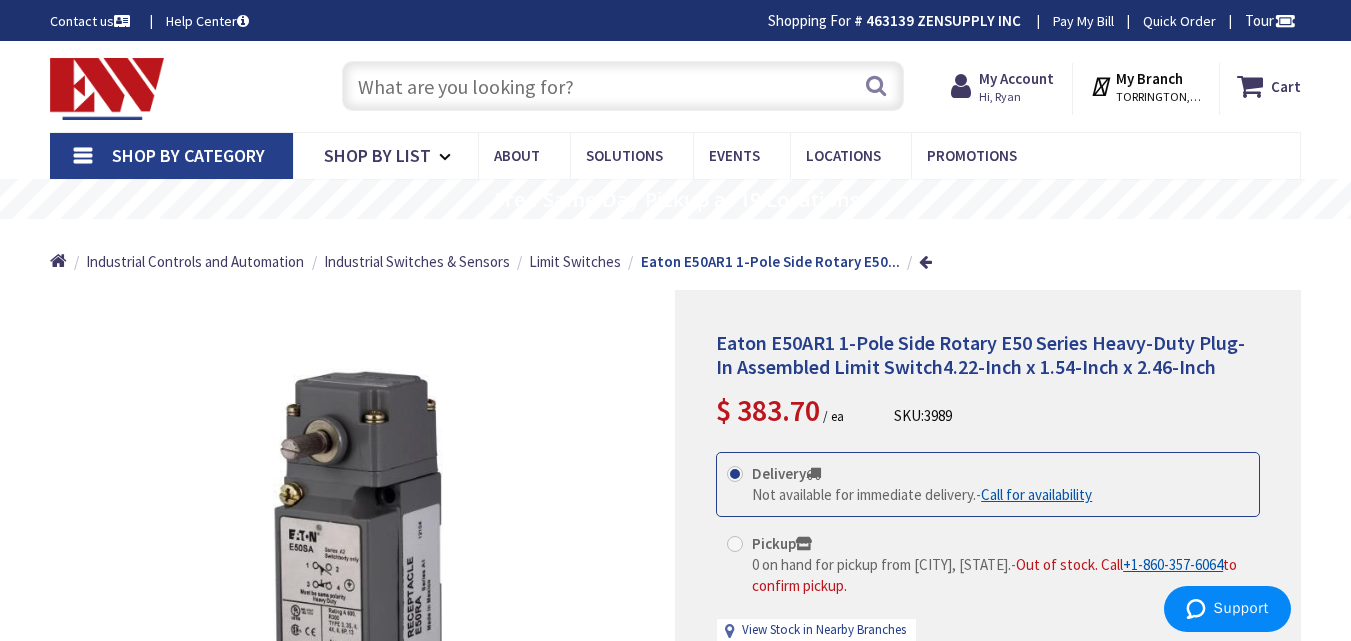 paste on "BR260H" 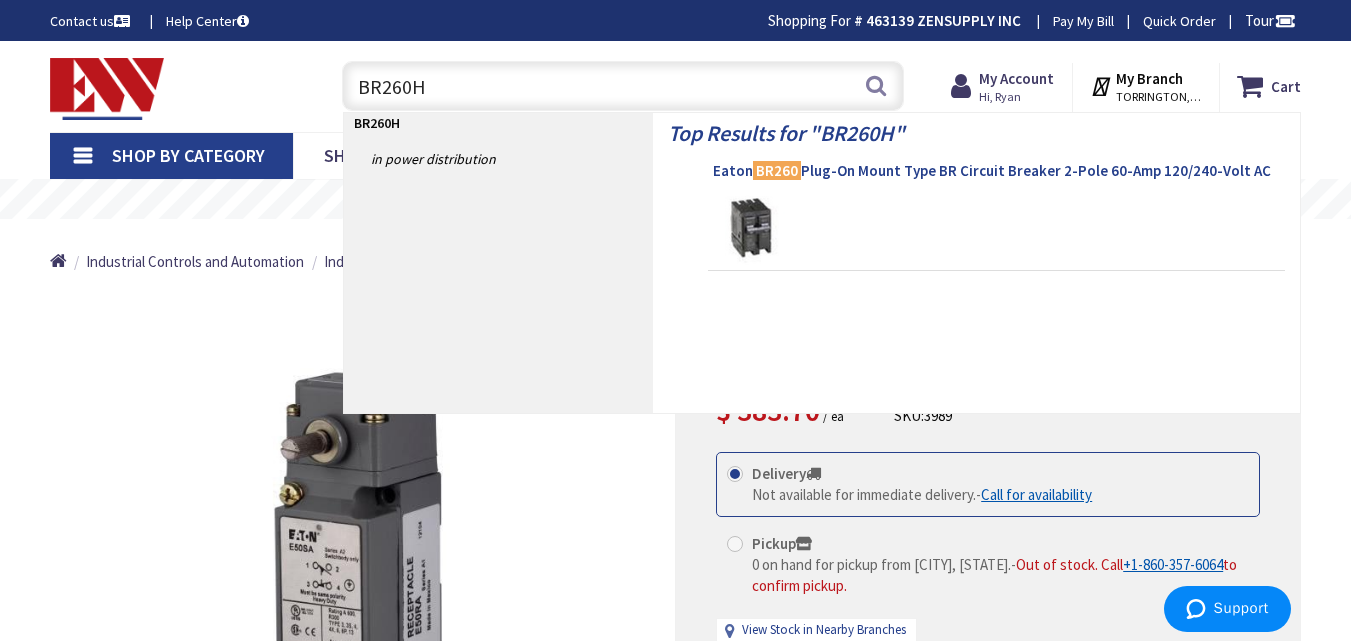 type on "BR260H" 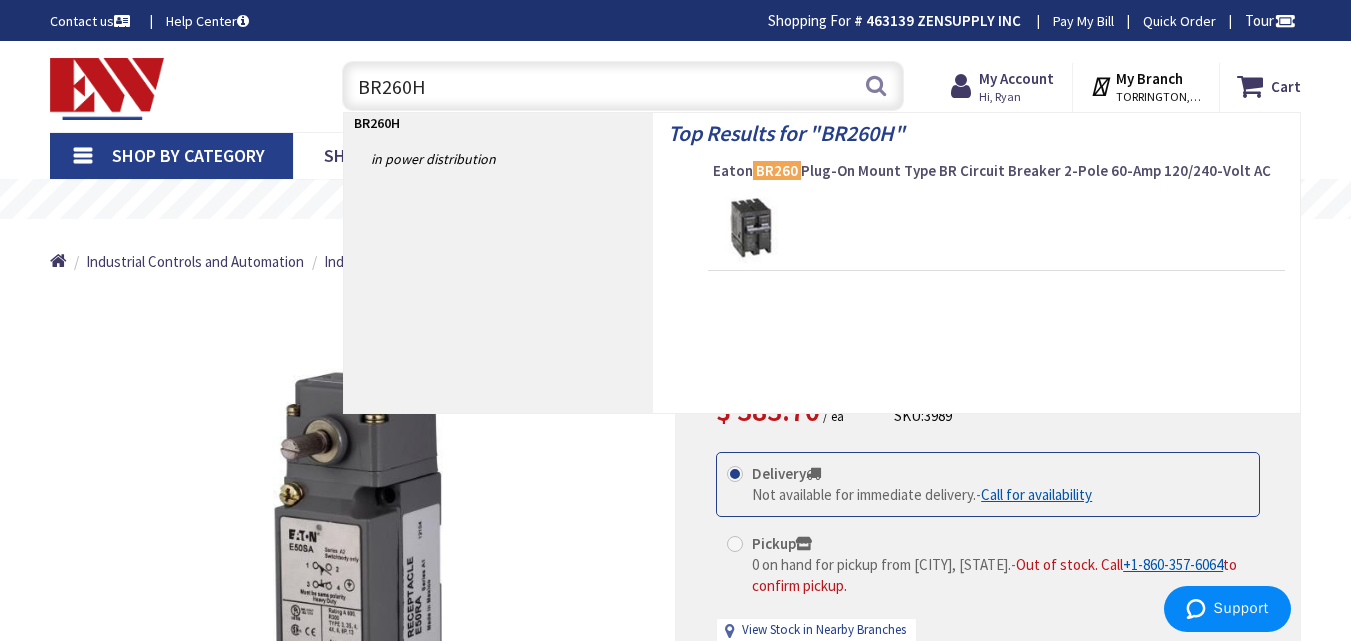 click on "Eaton  BR260  Plug-On Mount Type BR Circuit Breaker 2-Pole 60-Amp 120/240-Volt AC" at bounding box center [996, 171] 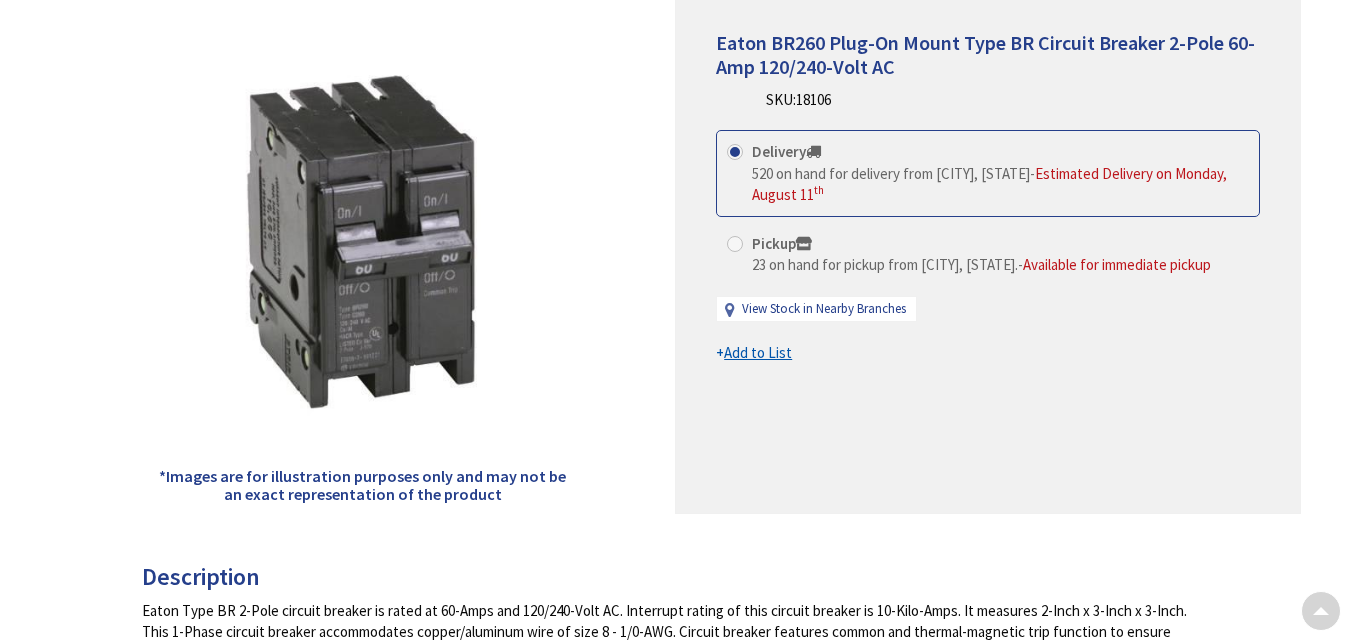 scroll, scrollTop: 100, scrollLeft: 0, axis: vertical 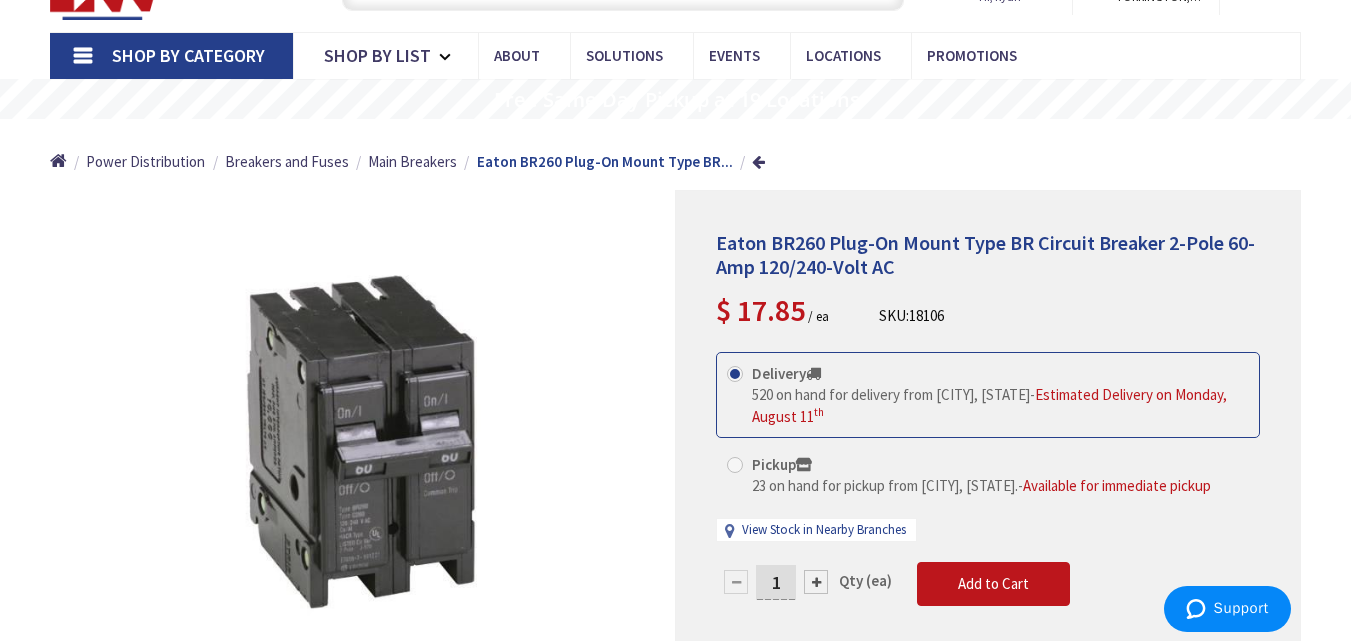 click on "Eaton BR260 Plug-On Mount Type BR Circuit Breaker 2-Pole 60-Amp 120/240-Volt AC
$
17.85
/ ea
SKU:                 18106
This product is Discontinued
Delivery
-  th
Pickup" at bounding box center (988, 452) 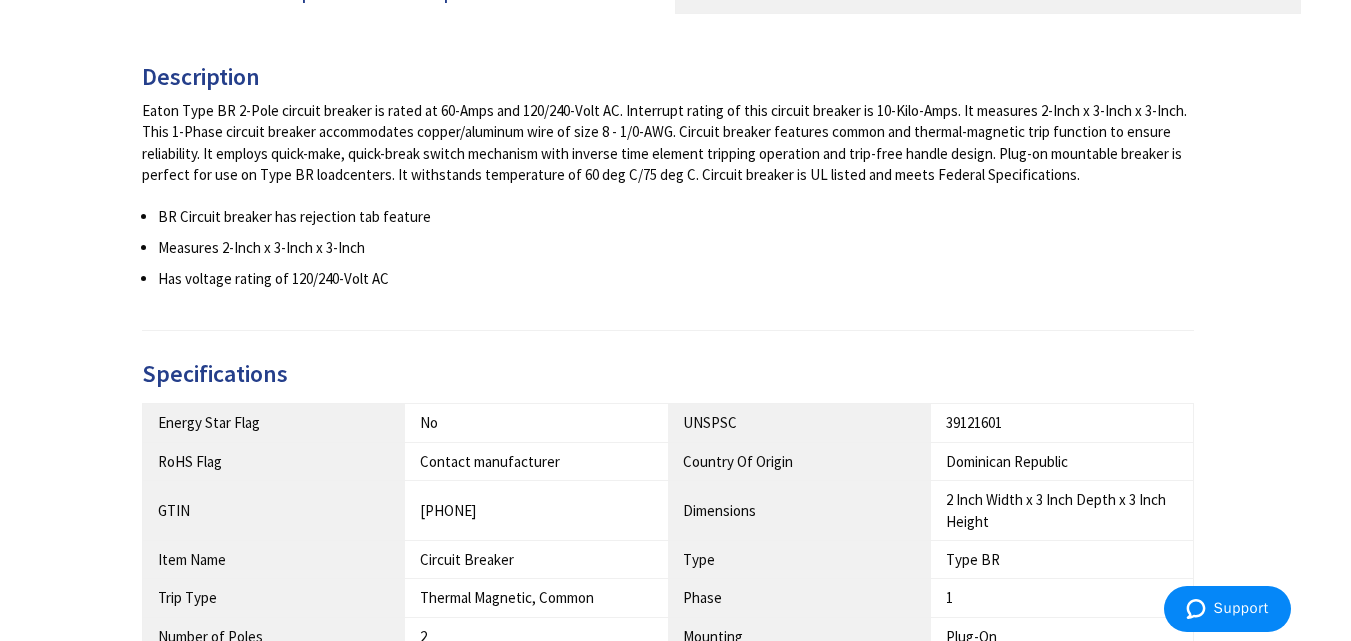 click on "BR Circuit breaker has rejection tab feature Measures 2-Inch x 3-Inch x 3-Inch Has voltage rating of 120/240-Volt AC" at bounding box center [668, 248] 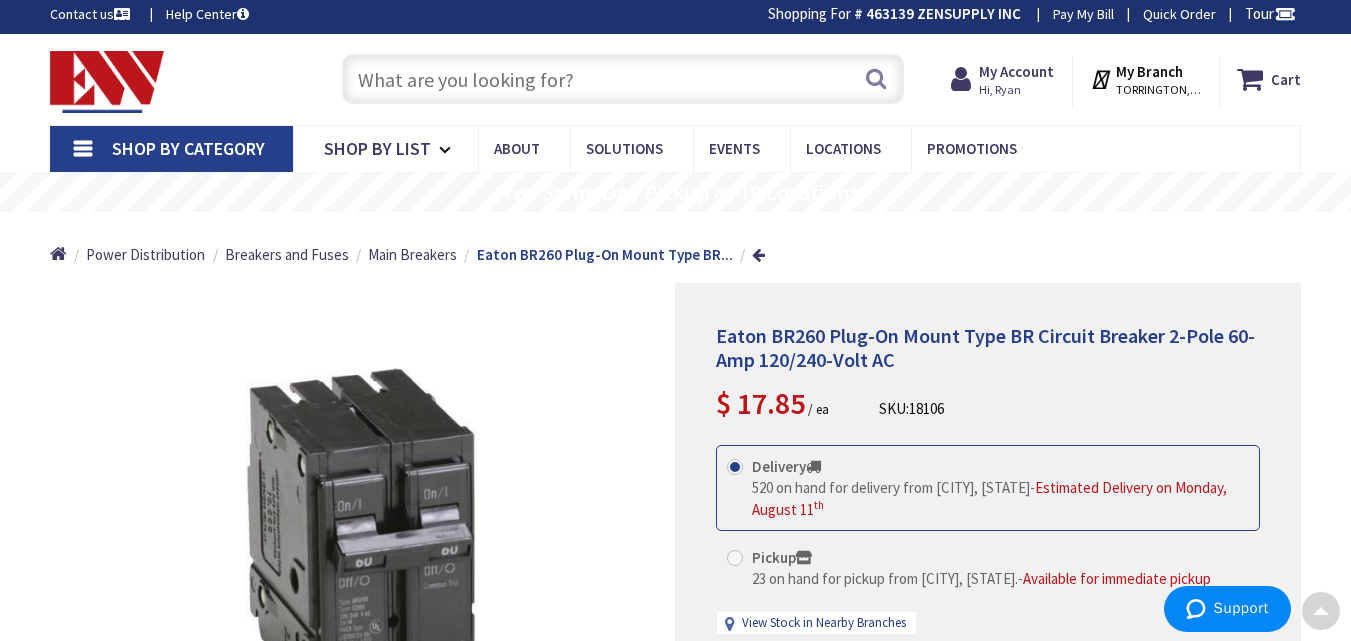 scroll, scrollTop: 0, scrollLeft: 0, axis: both 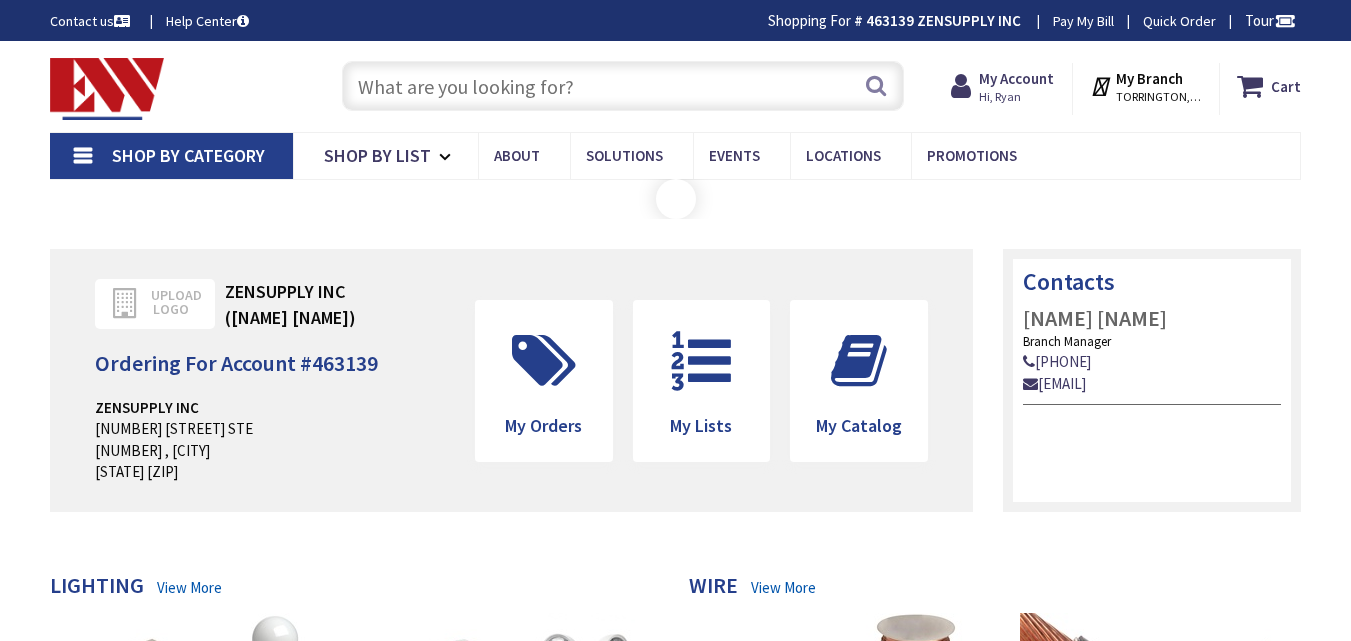 click at bounding box center (623, 86) 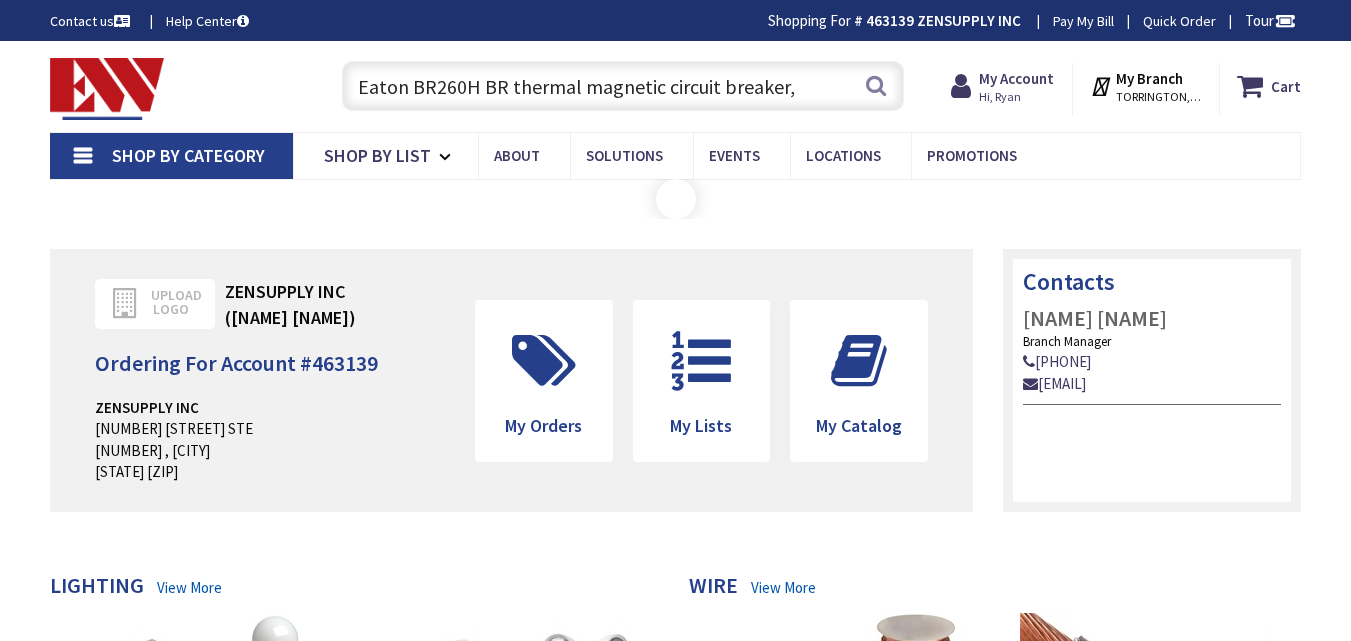 scroll, scrollTop: 0, scrollLeft: 0, axis: both 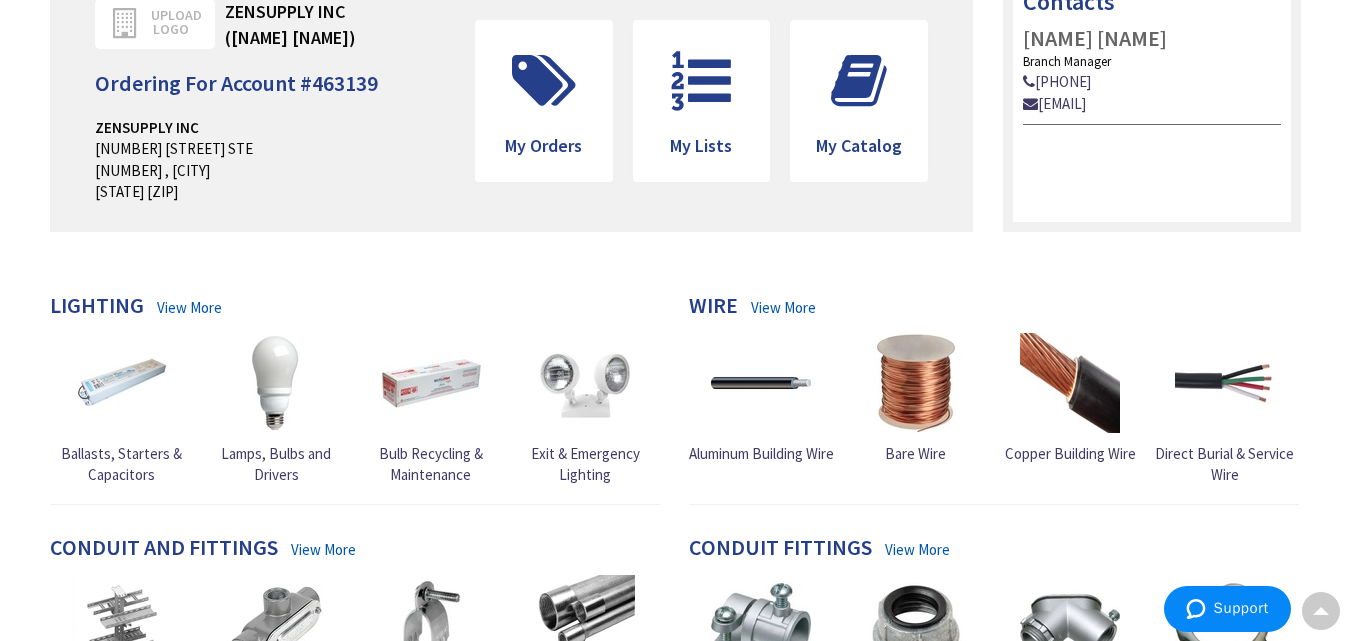 type on "Eaton BR260H BR thermal magnetic circuit breaker" 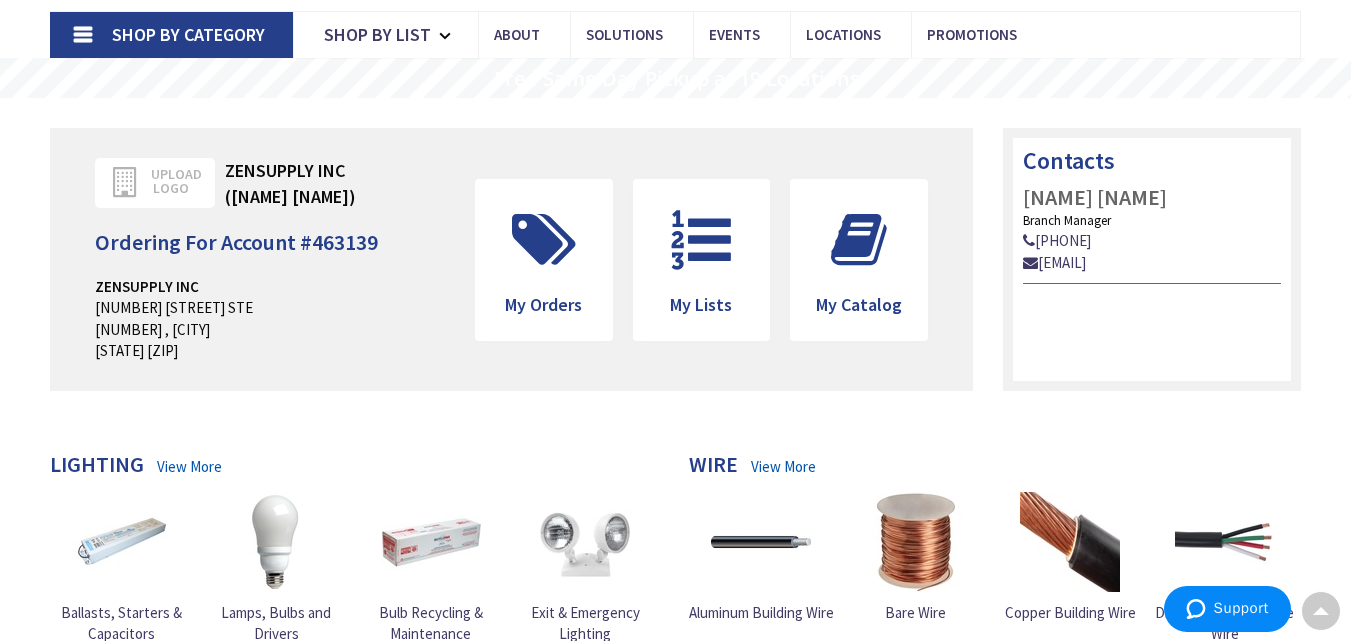 scroll, scrollTop: 0, scrollLeft: 0, axis: both 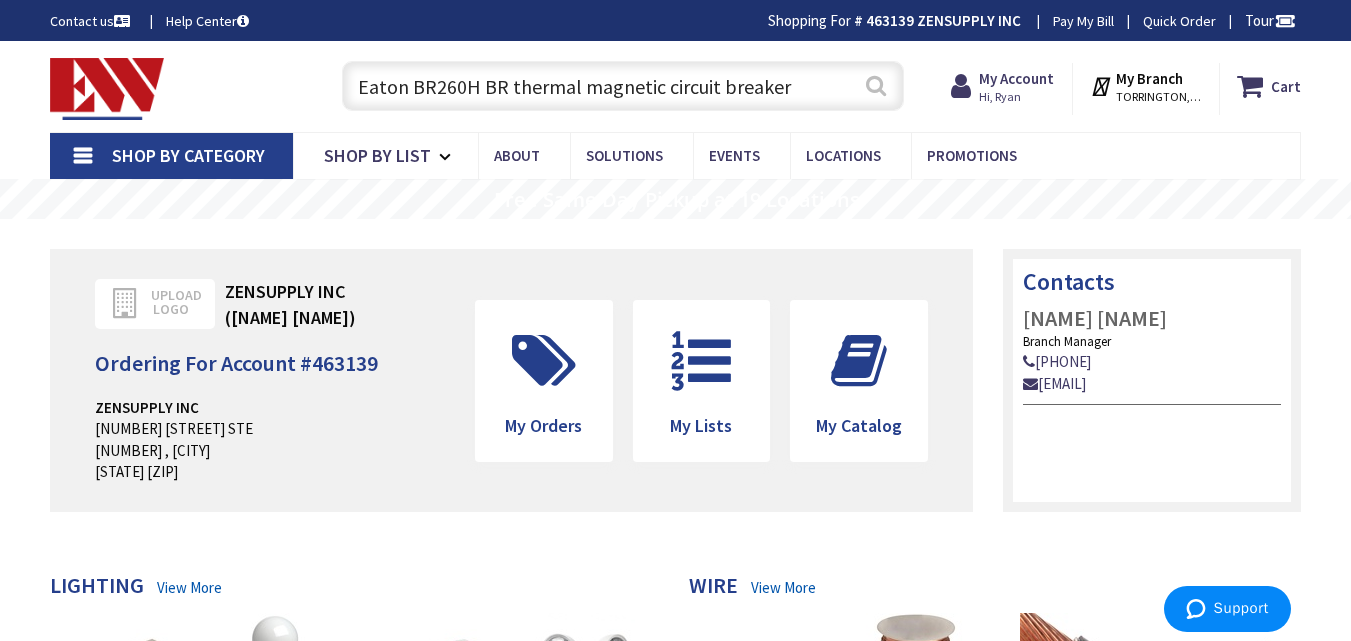 click on "Search" at bounding box center [876, 85] 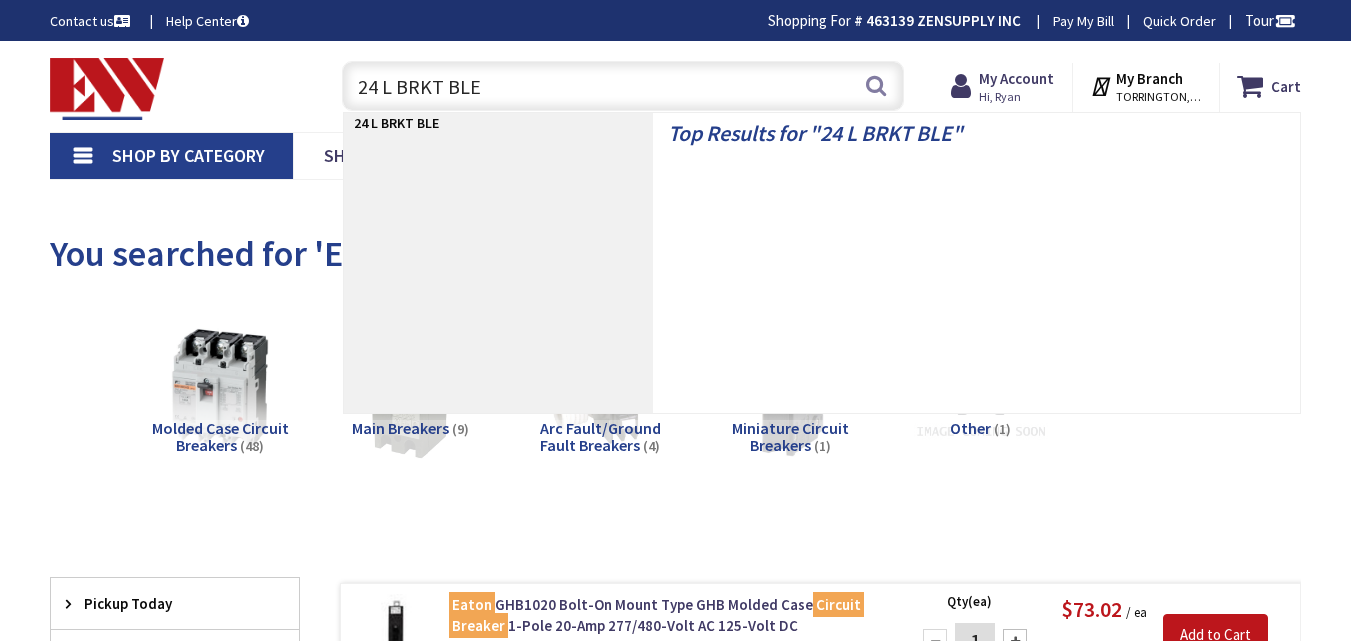 scroll, scrollTop: 0, scrollLeft: 0, axis: both 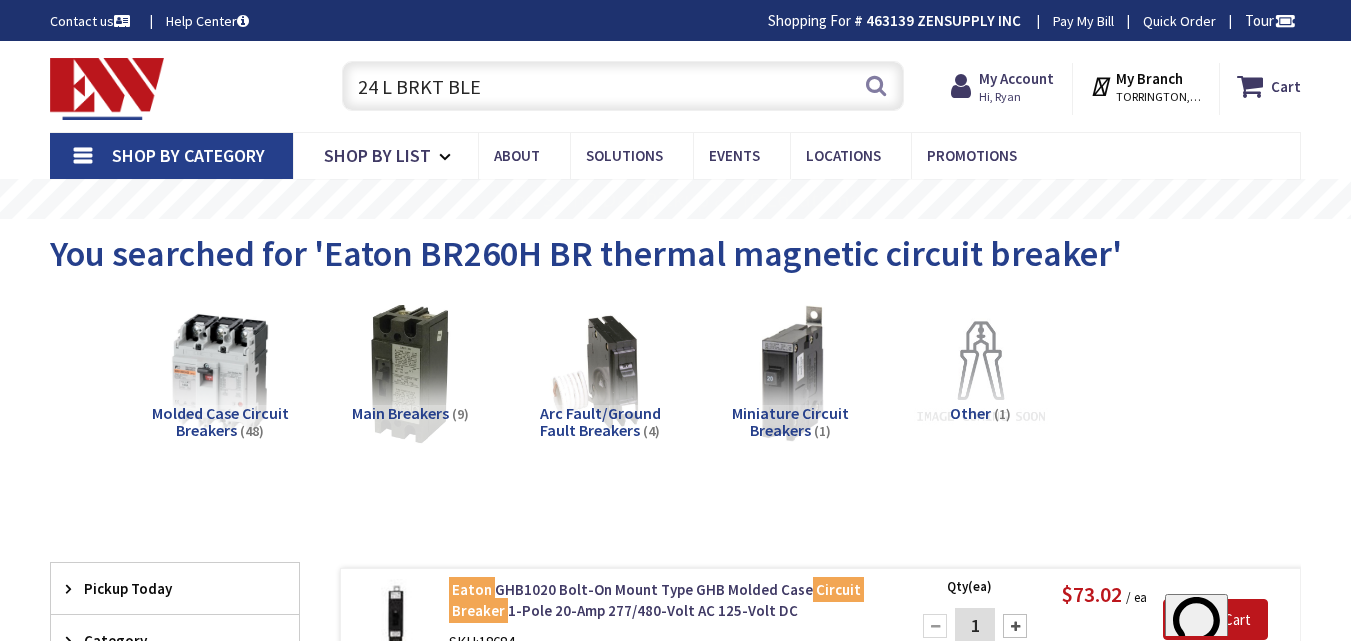 type on "24 L BRKT BLE" 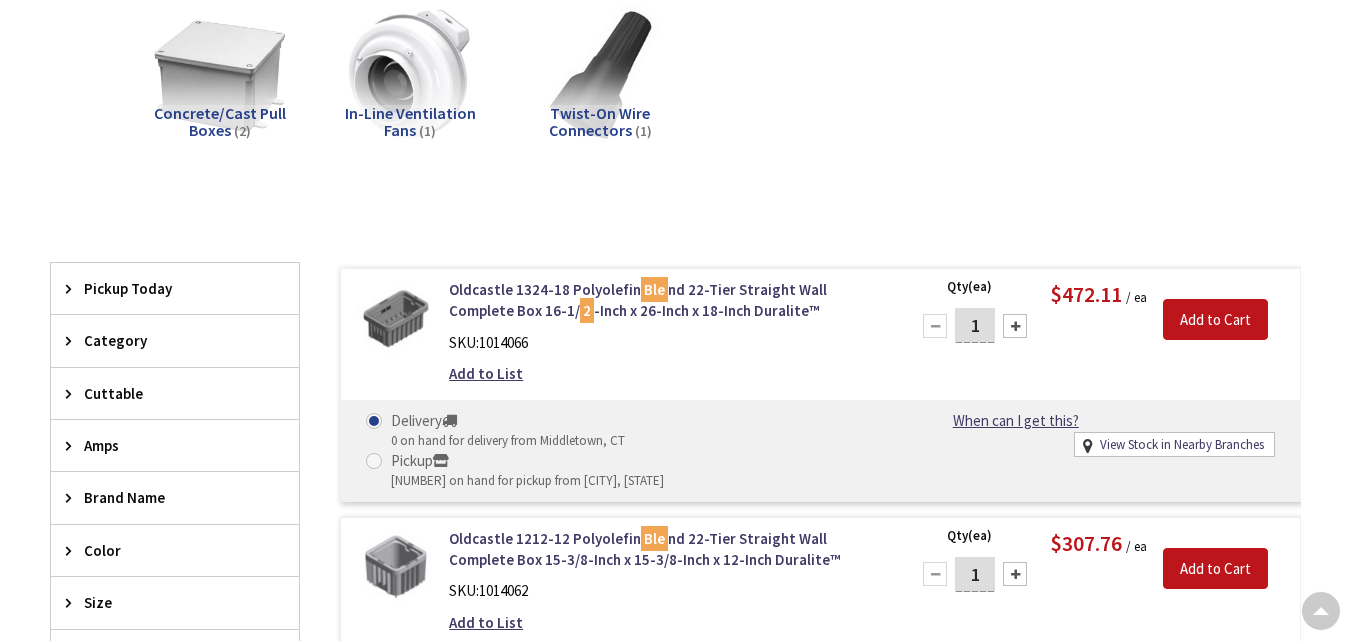 scroll, scrollTop: 638, scrollLeft: 0, axis: vertical 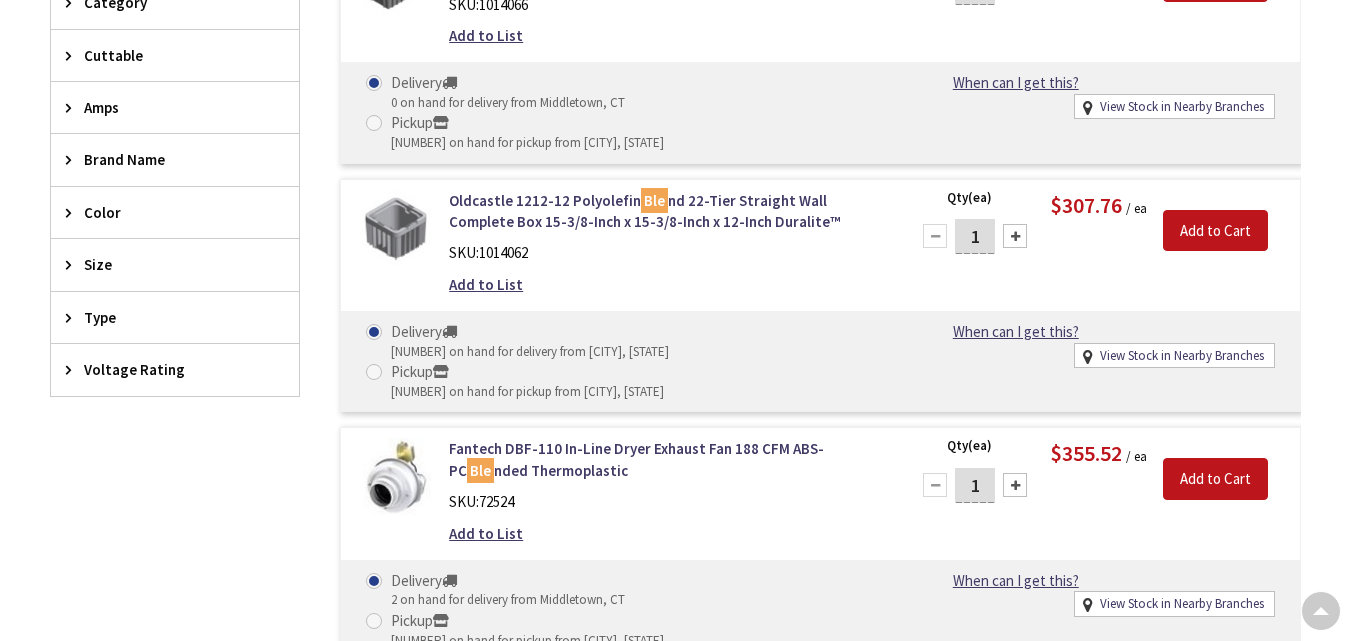 click on "Concrete/Cast Pull Boxes
(2)
In-Line Ventilation Fans
(1)
Twist-On Wire Connectors
(1)" at bounding box center (675, -248) 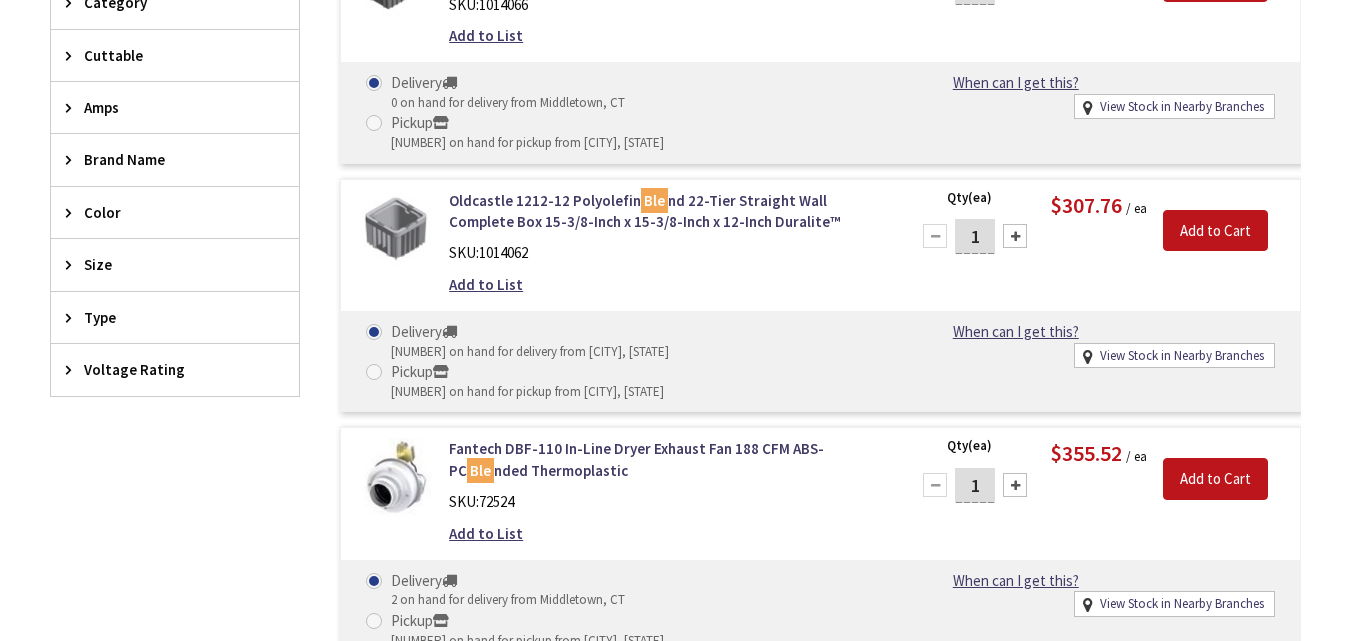 scroll, scrollTop: 0, scrollLeft: 0, axis: both 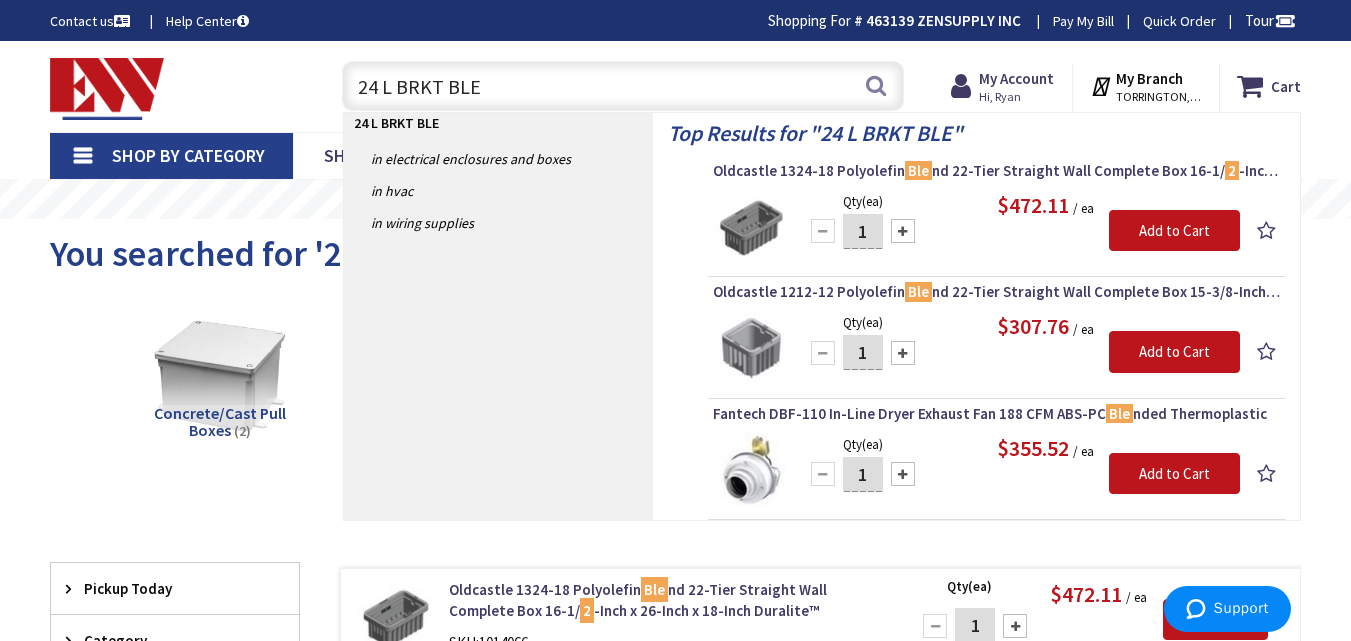 click on "24 L BRKT BLE" at bounding box center [623, 86] 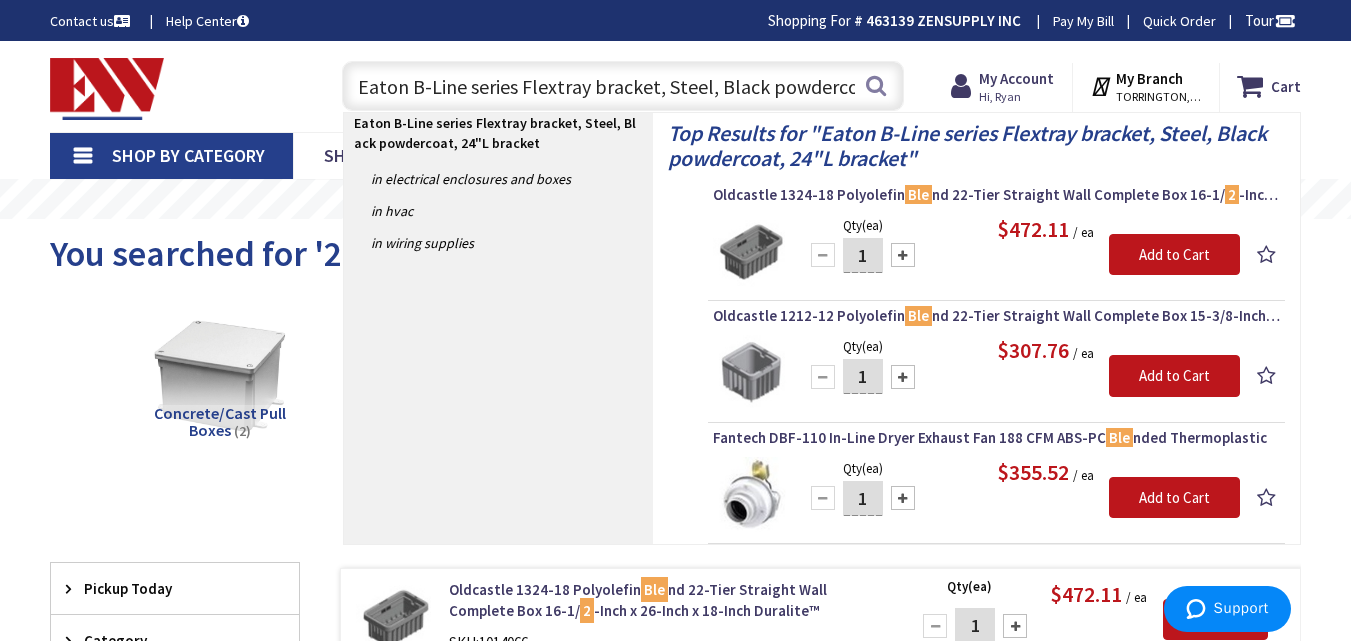 scroll, scrollTop: 0, scrollLeft: 121, axis: horizontal 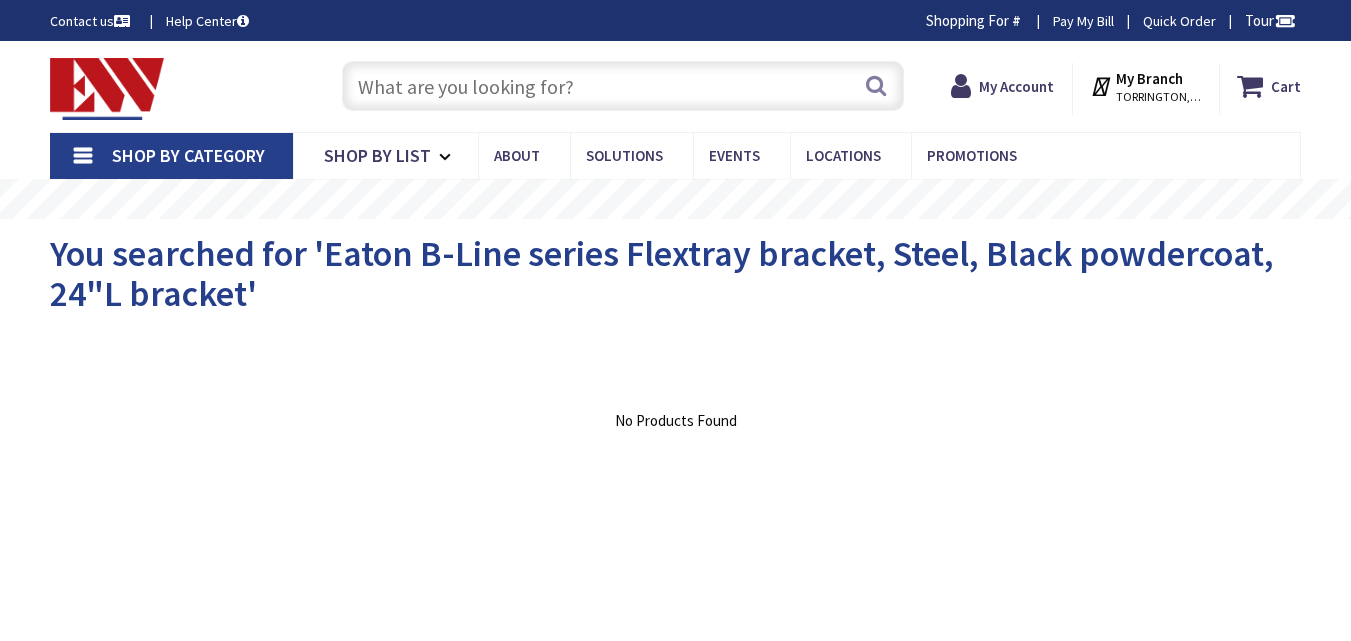 click at bounding box center [623, 86] 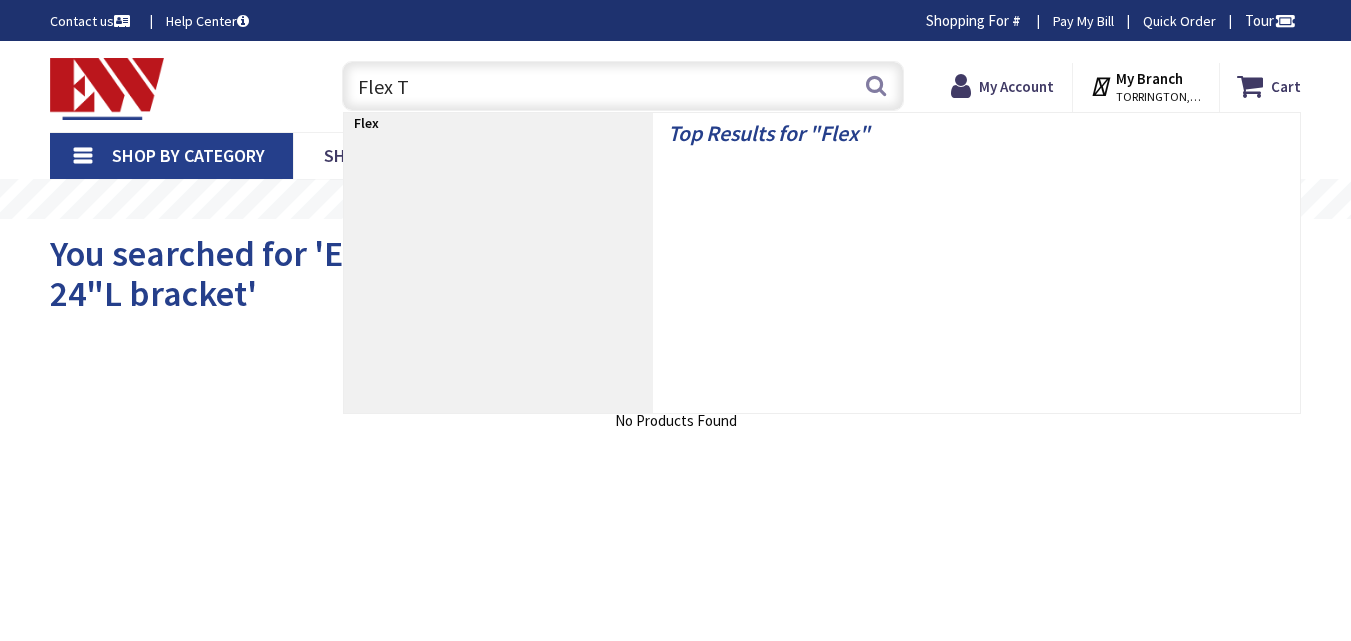 scroll, scrollTop: 0, scrollLeft: 0, axis: both 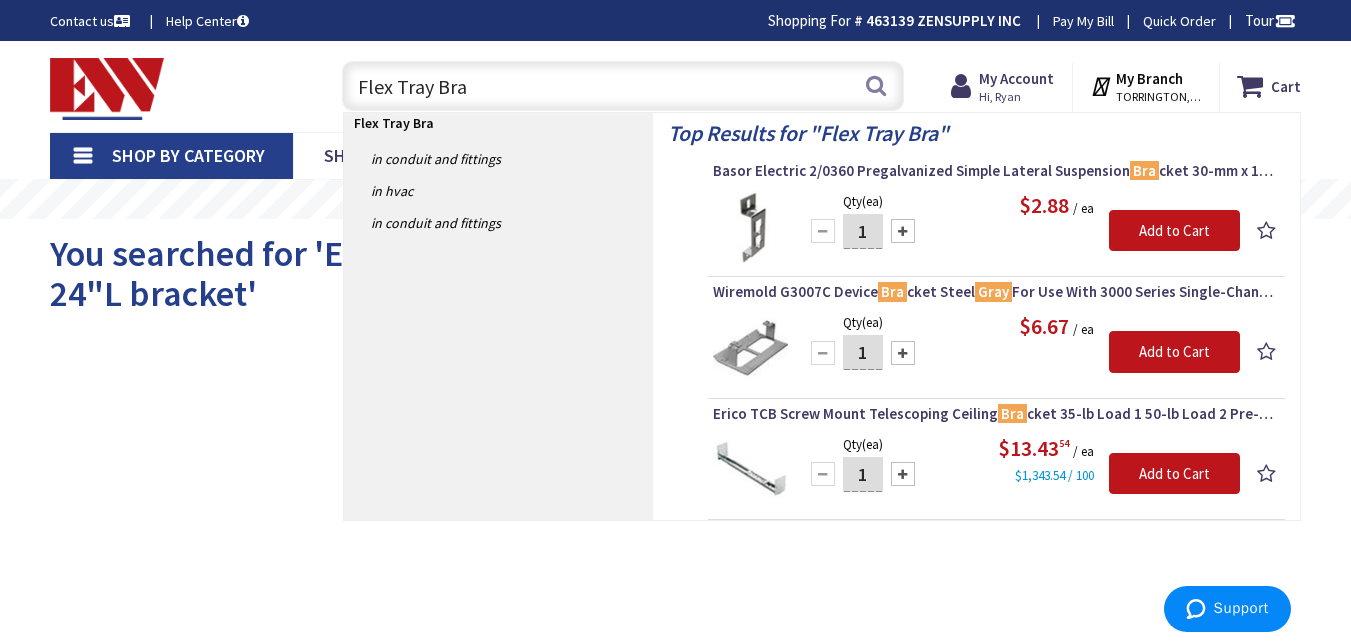 click on "Flex Tray Bra" at bounding box center [623, 86] 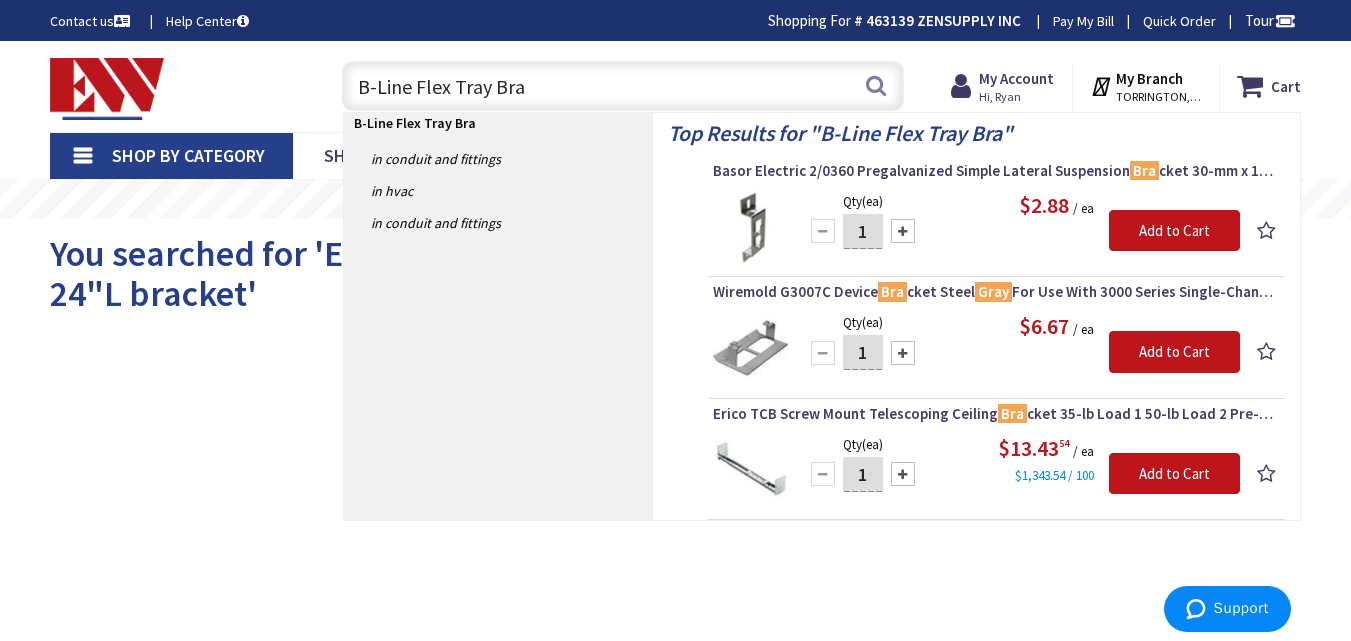 click on "B-Line Flex Tray Bra" at bounding box center (623, 86) 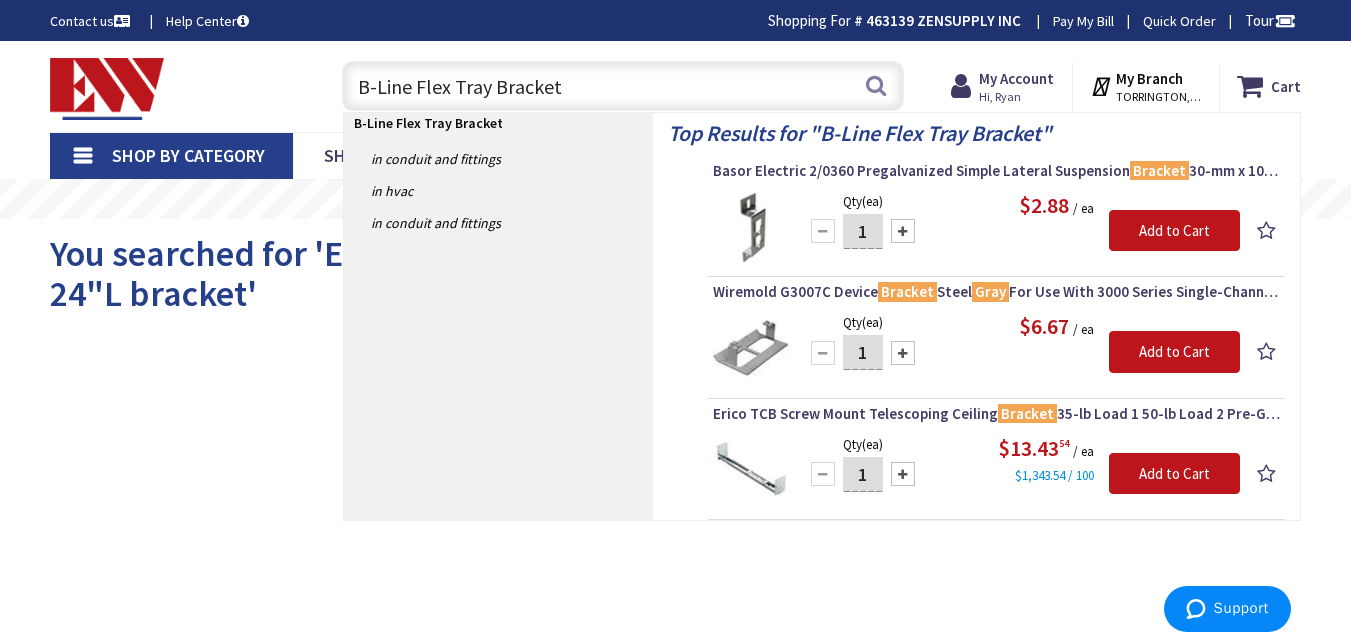 type on "B-Line Flex Tray Bracket" 